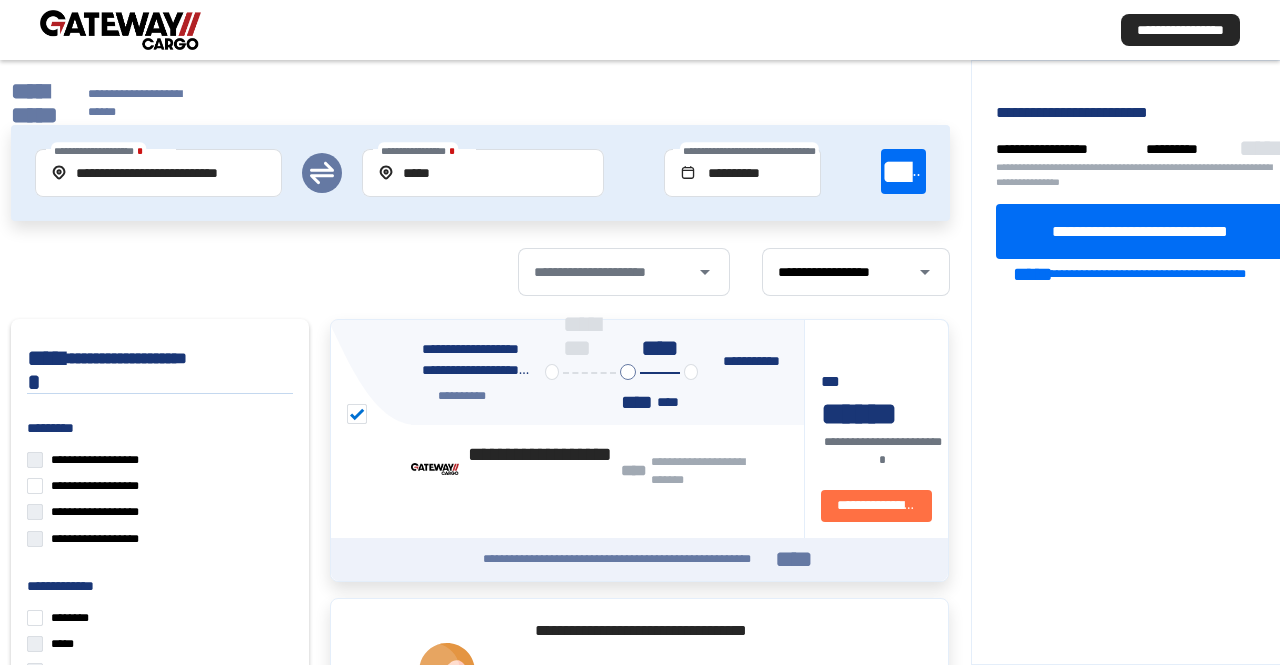 scroll, scrollTop: 55, scrollLeft: 0, axis: vertical 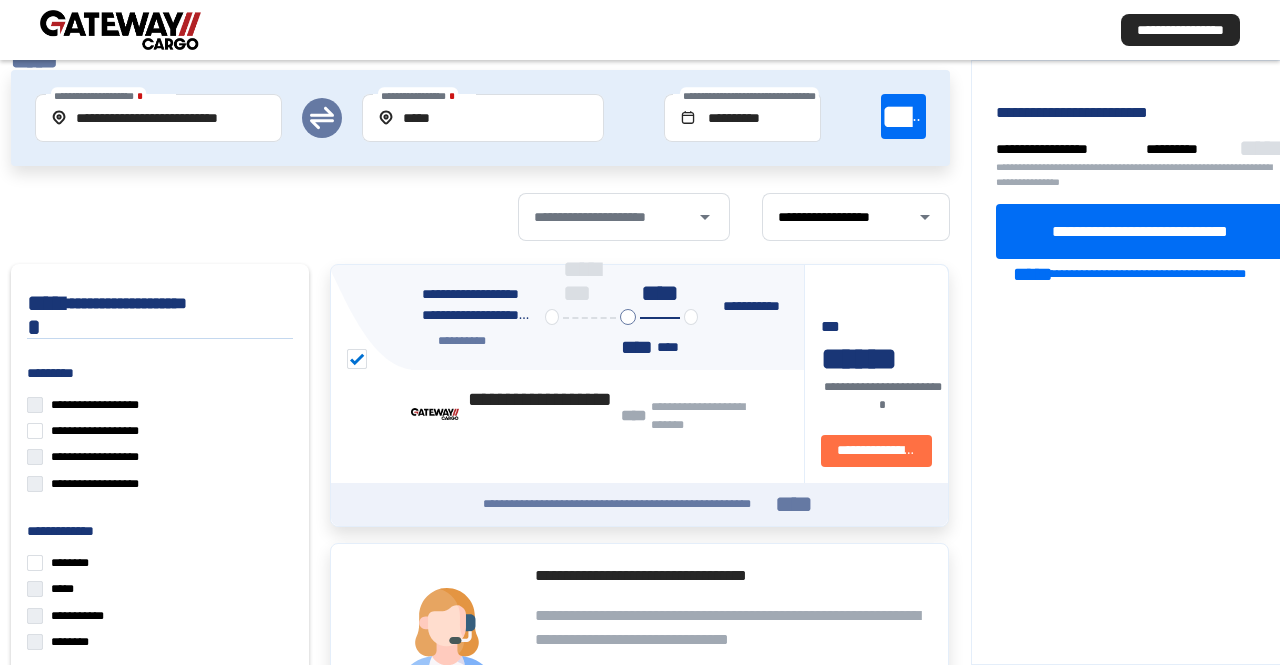 click at bounding box center [120, 30] 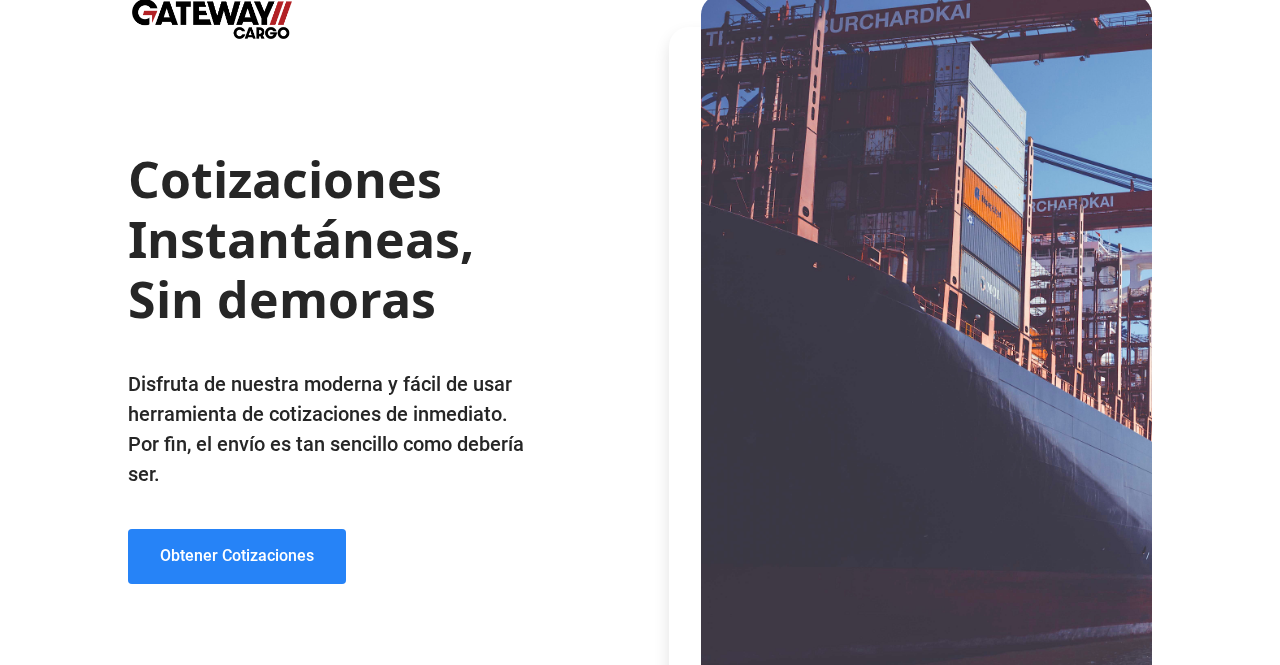 click on "Obtener Cotizaciones" 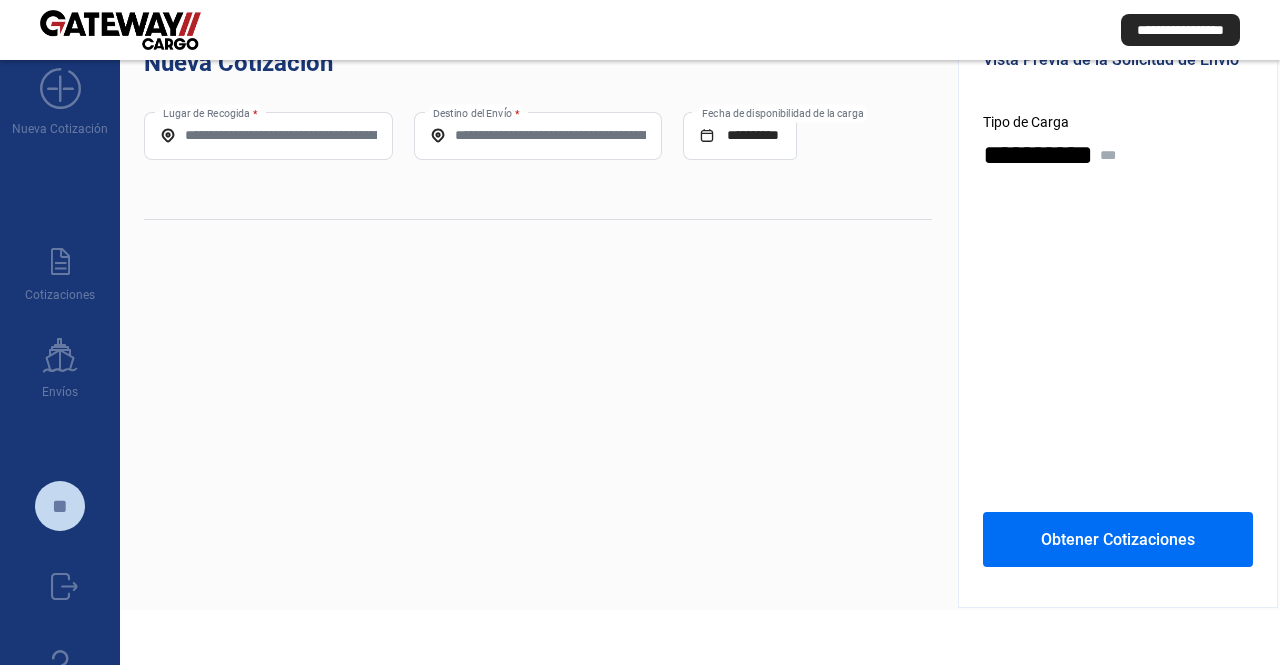 scroll, scrollTop: 0, scrollLeft: 0, axis: both 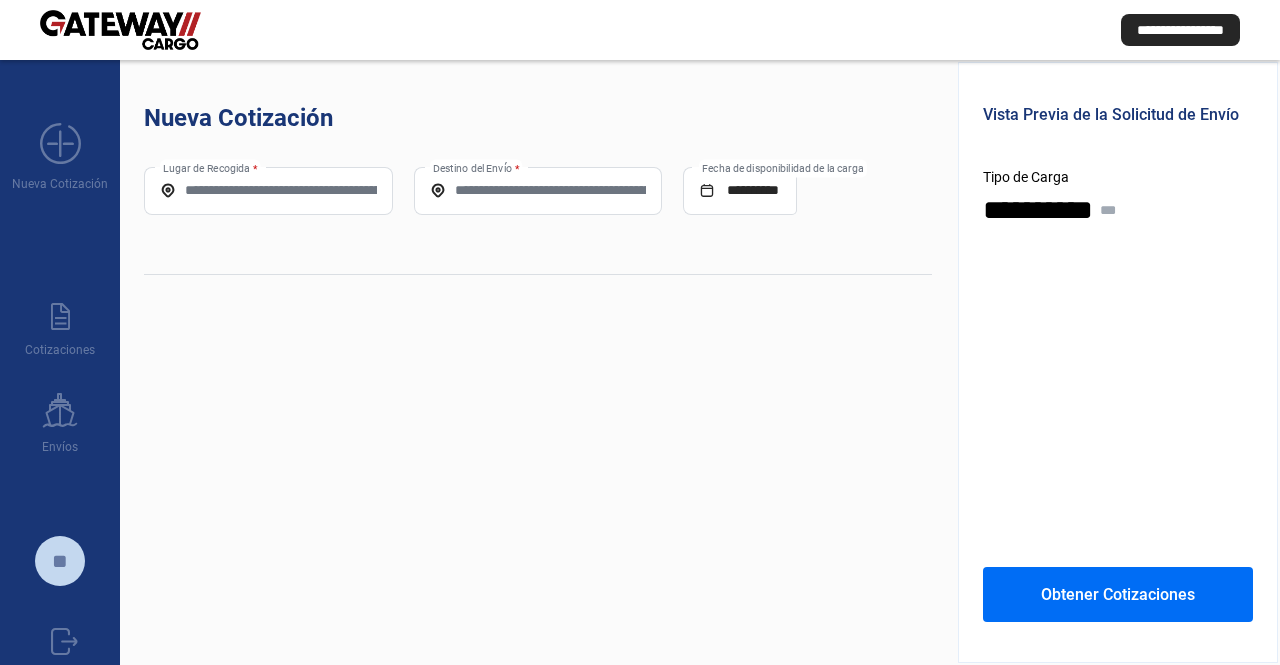 click on "Lugar de Recogida *" at bounding box center [268, 190] 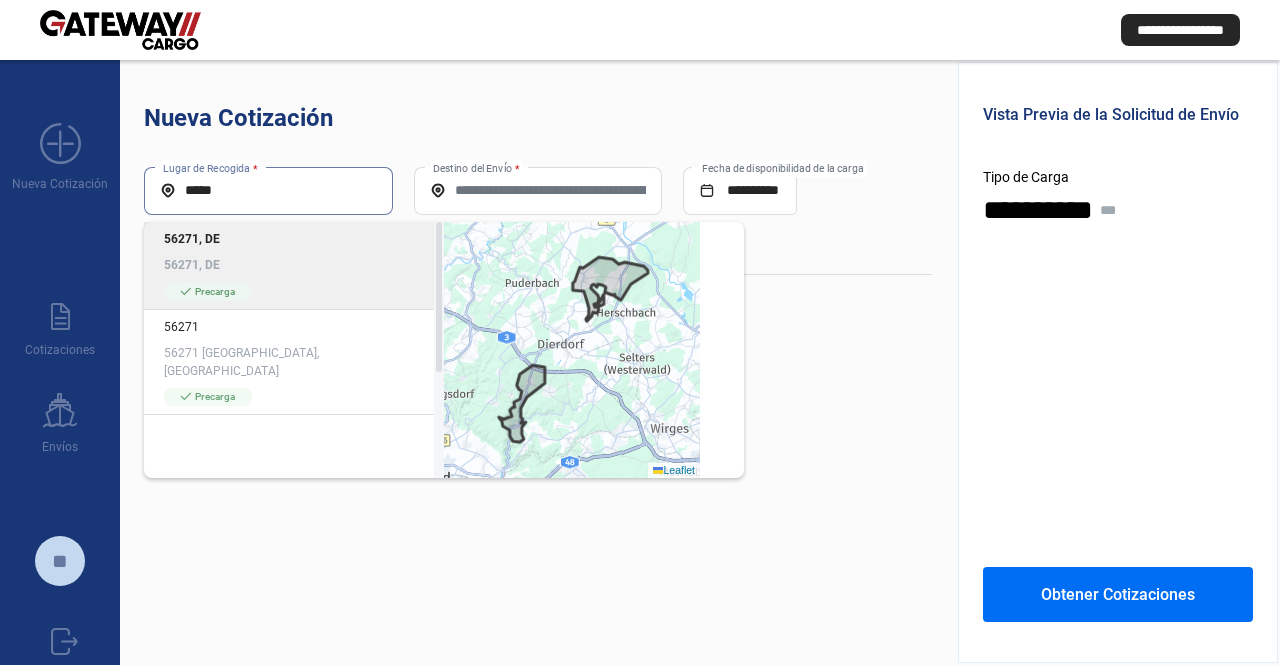 click on "56271, DE" 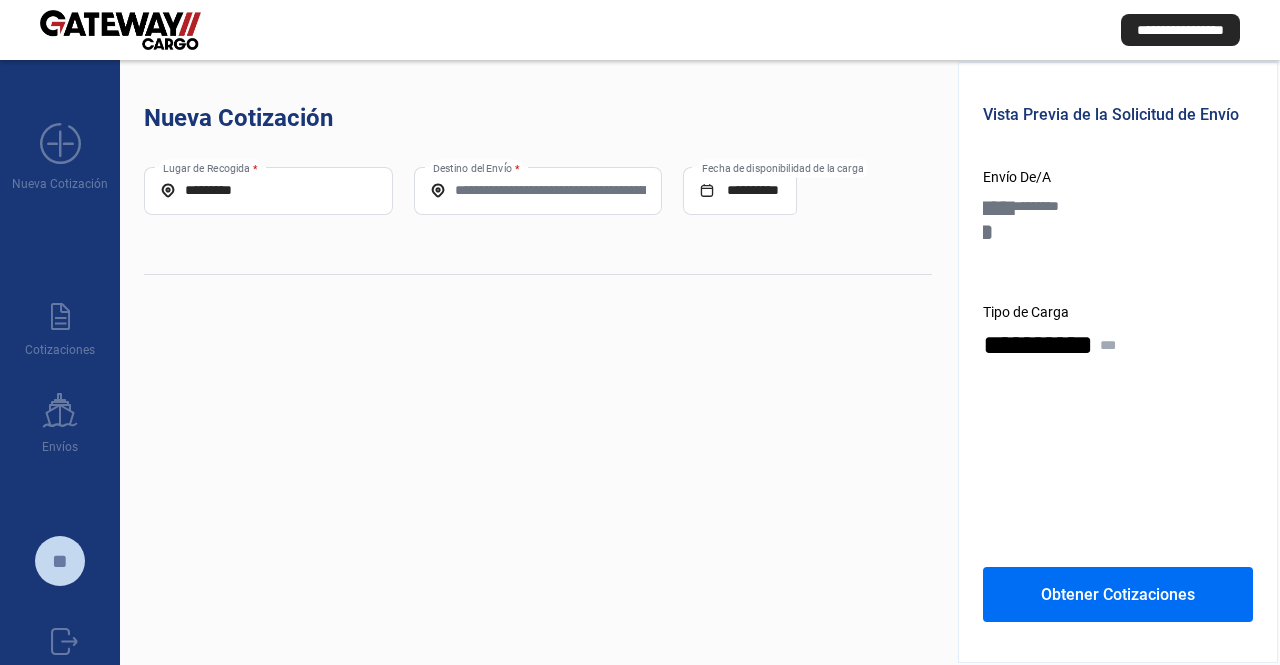 click on "Destino del Envío *" at bounding box center (538, 190) 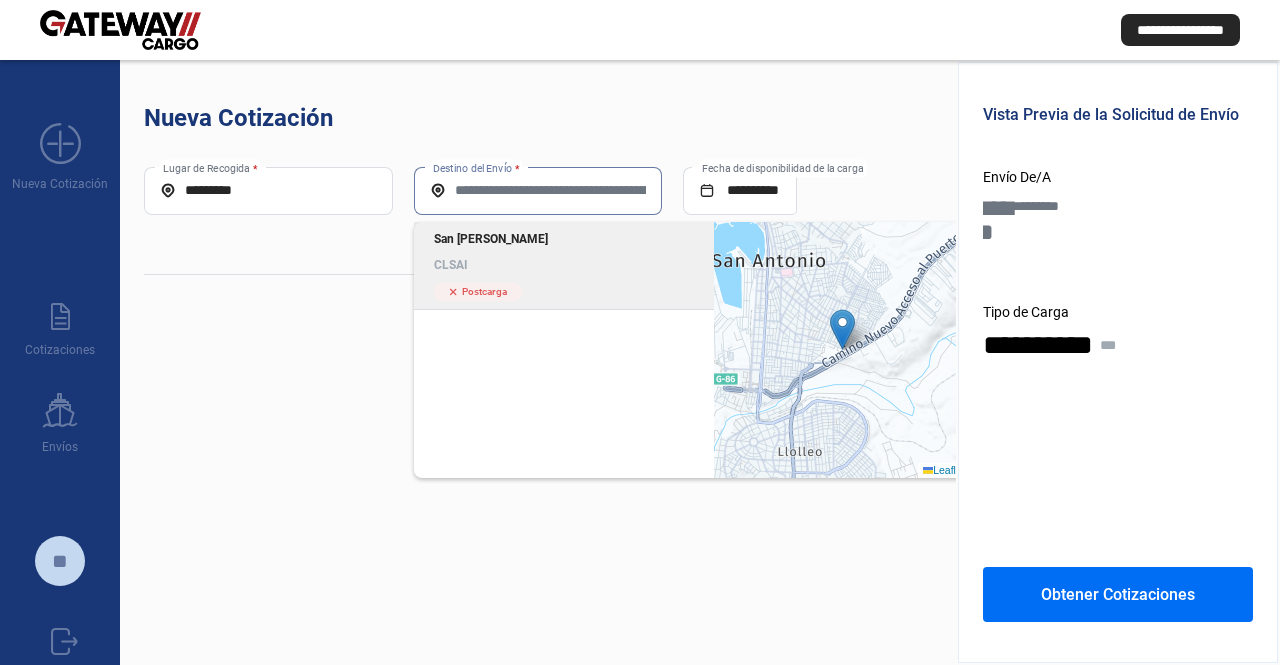click on "CLSAI" 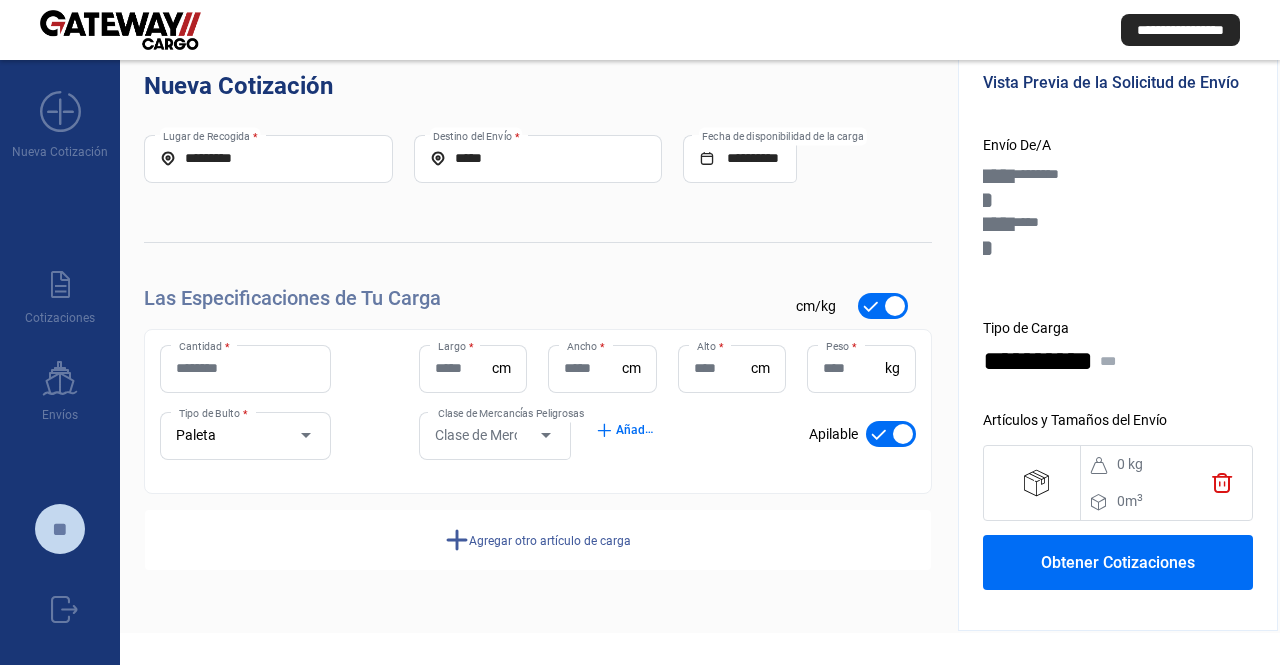 drag, startPoint x: 346, startPoint y: 331, endPoint x: 306, endPoint y: 458, distance: 133.15028 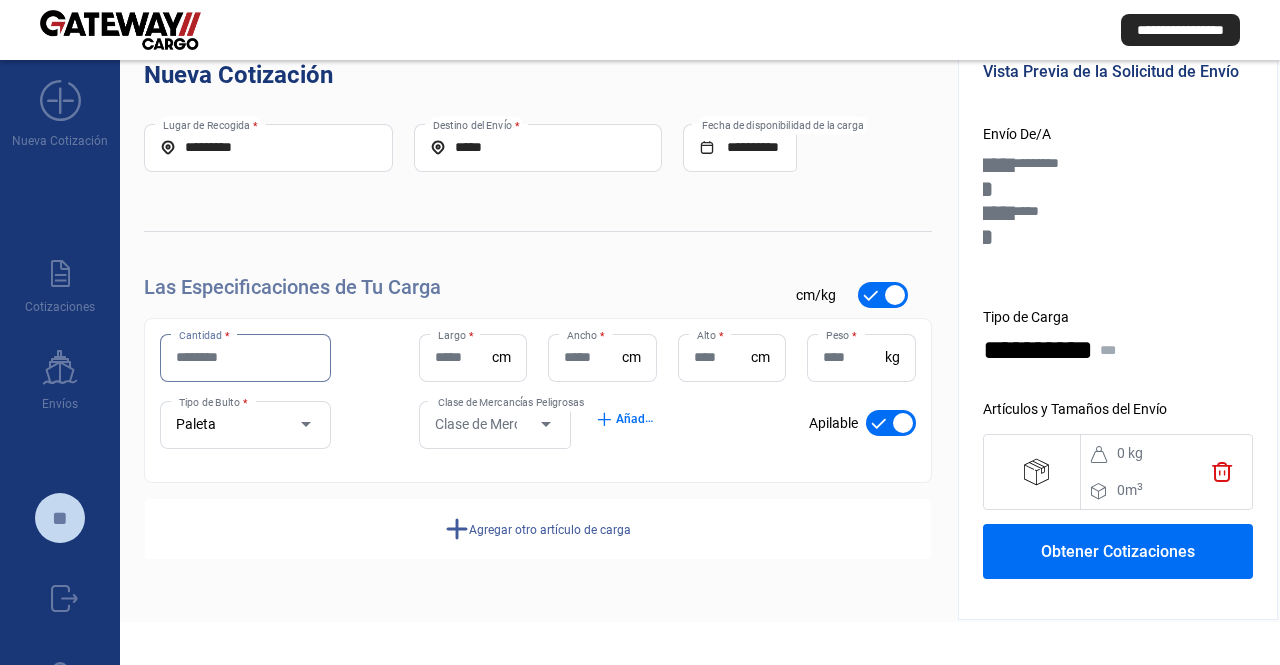 click on "Cantidad *" at bounding box center (245, 357) 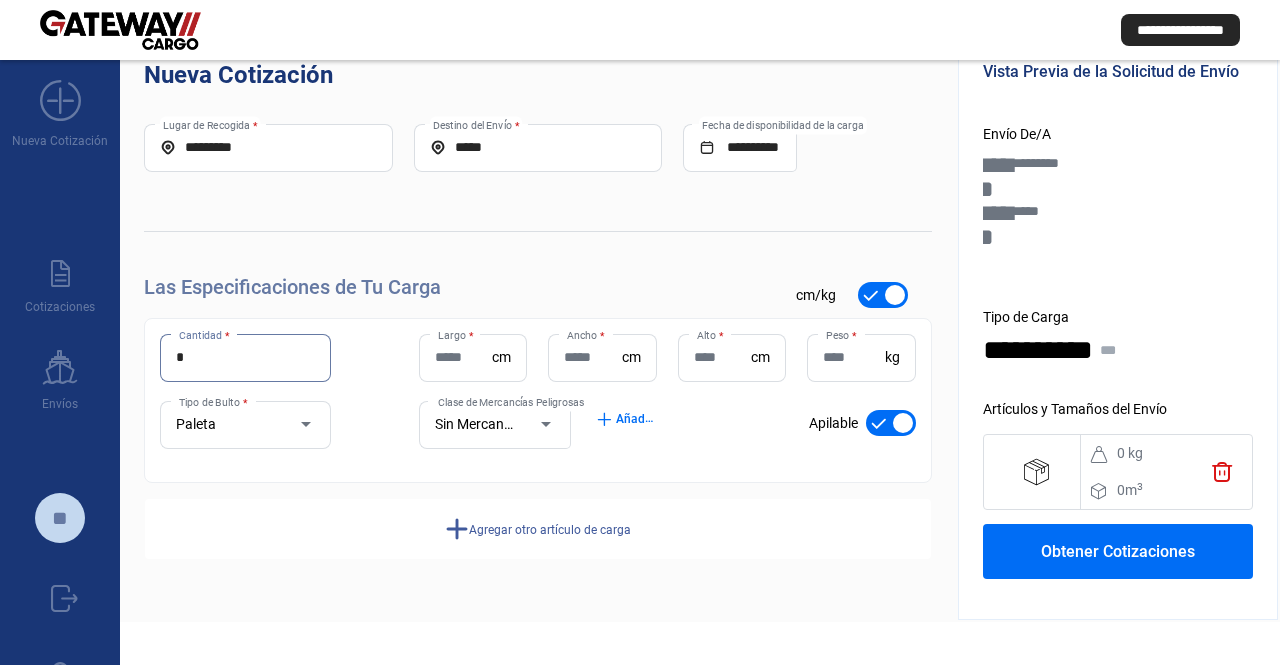 type on "*" 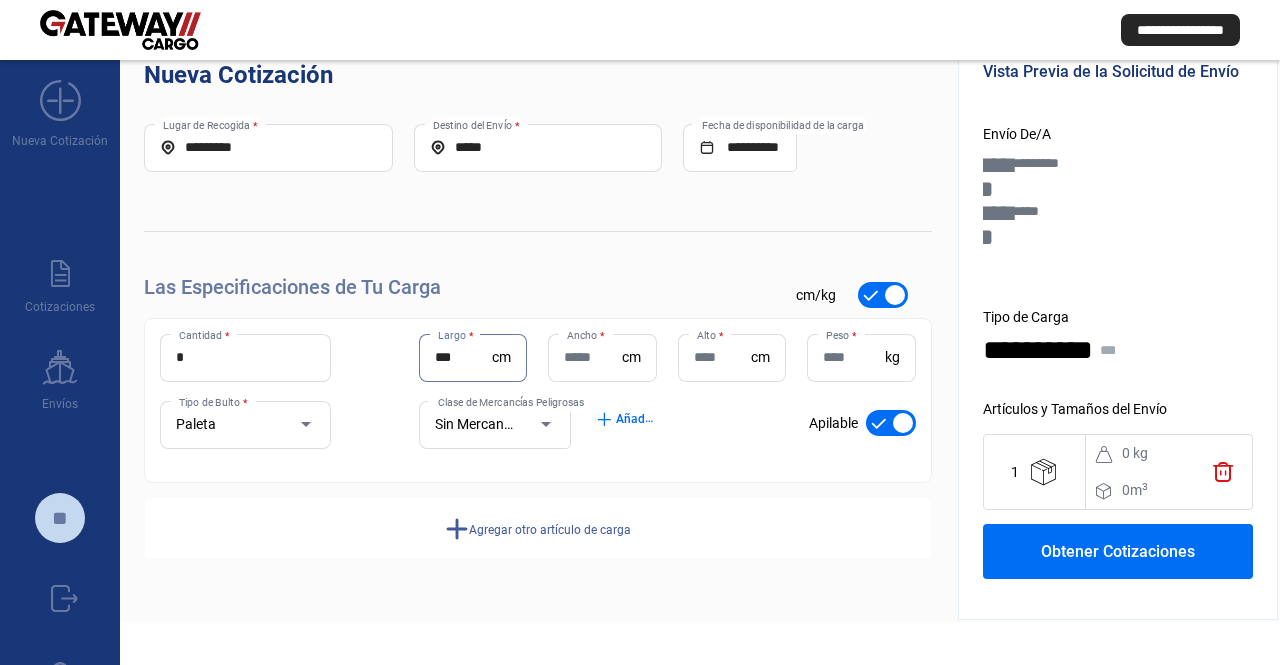 type on "***" 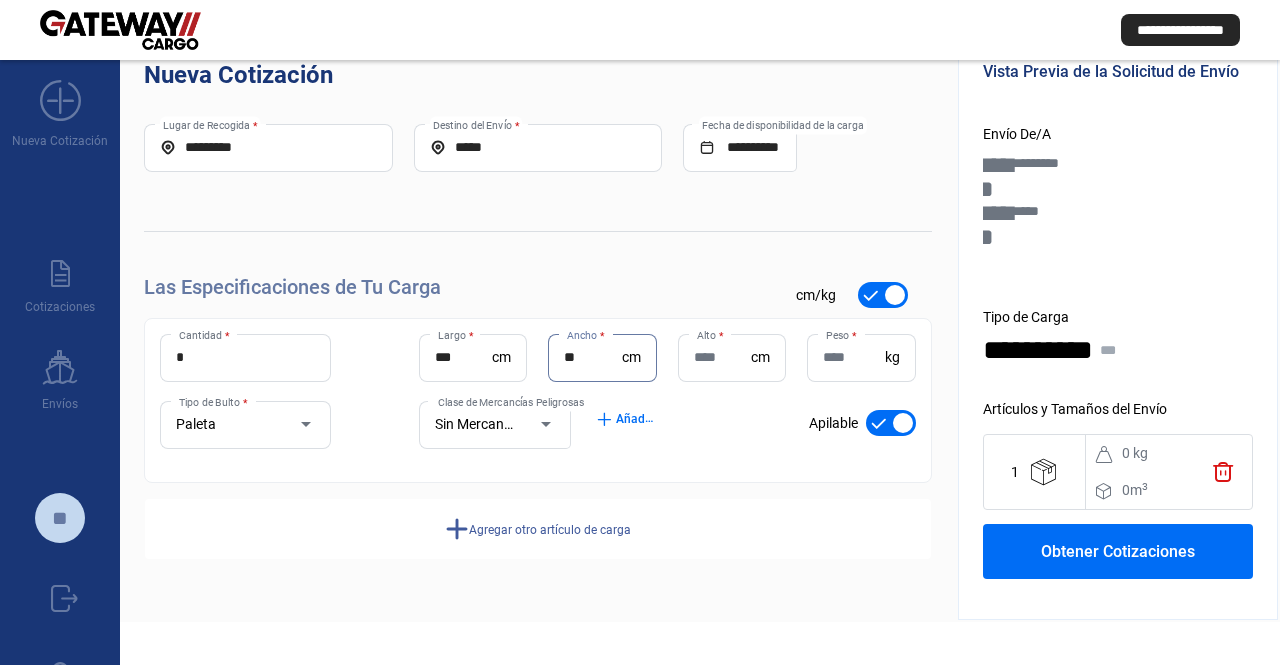 type on "**" 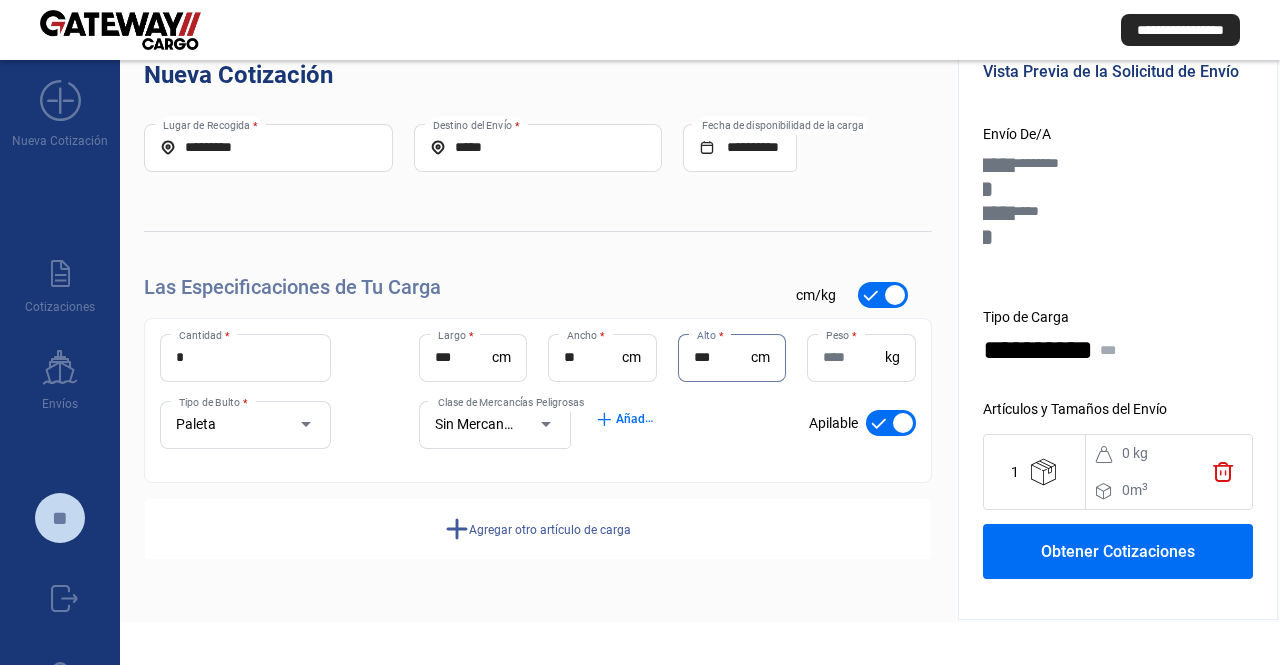 type on "***" 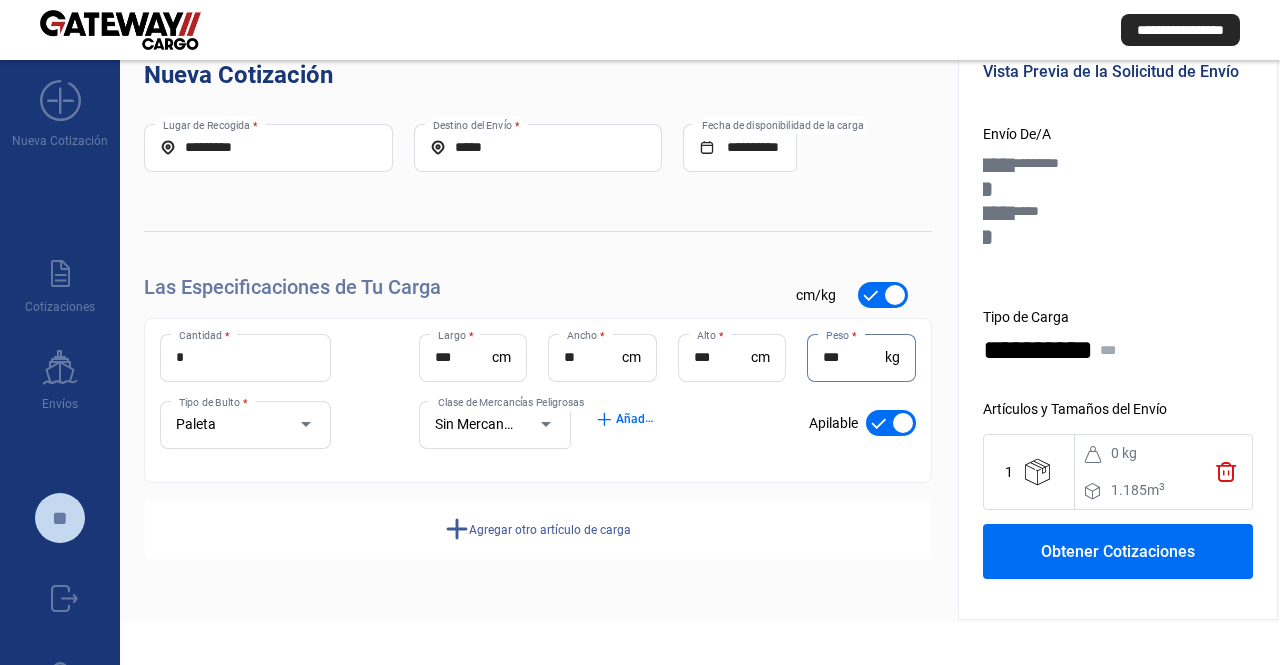 type on "***" 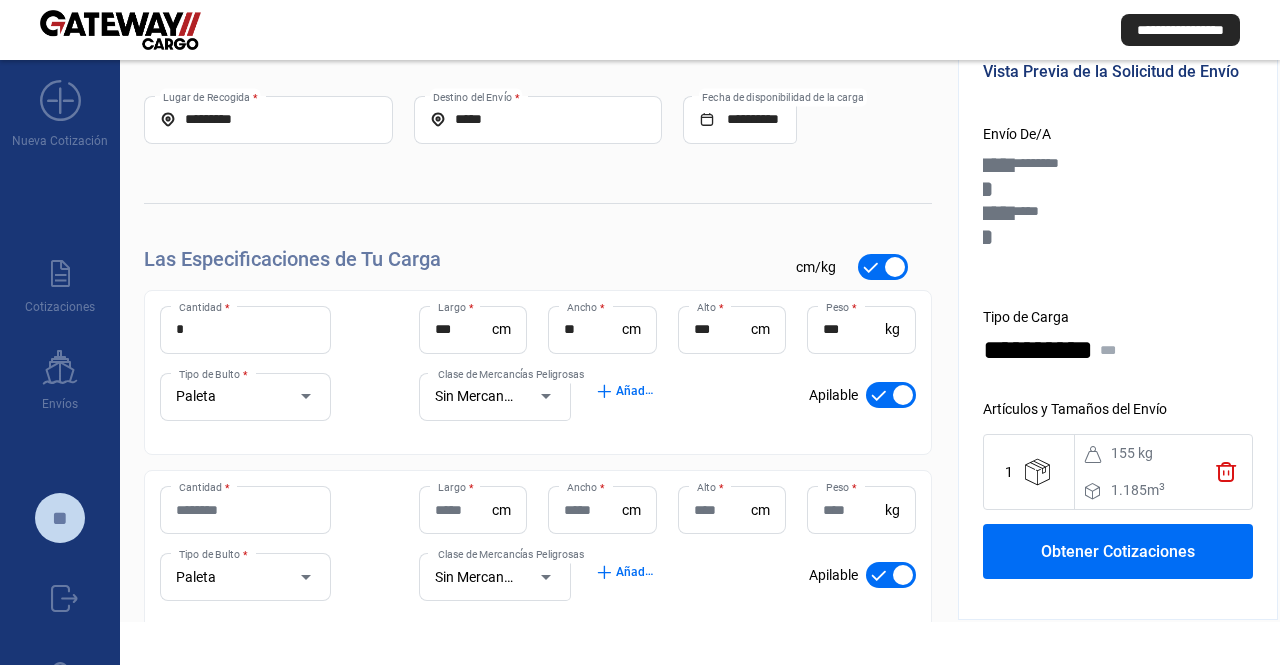 scroll, scrollTop: 157, scrollLeft: 0, axis: vertical 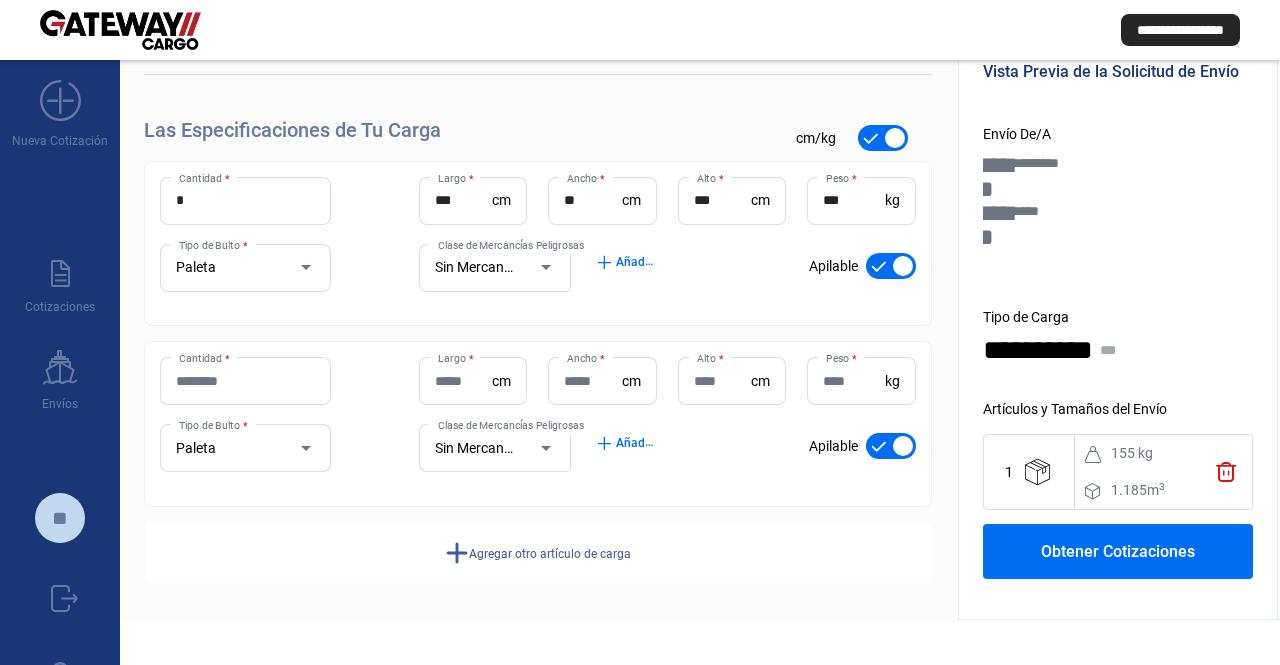drag, startPoint x: 401, startPoint y: 385, endPoint x: 401, endPoint y: 581, distance: 196 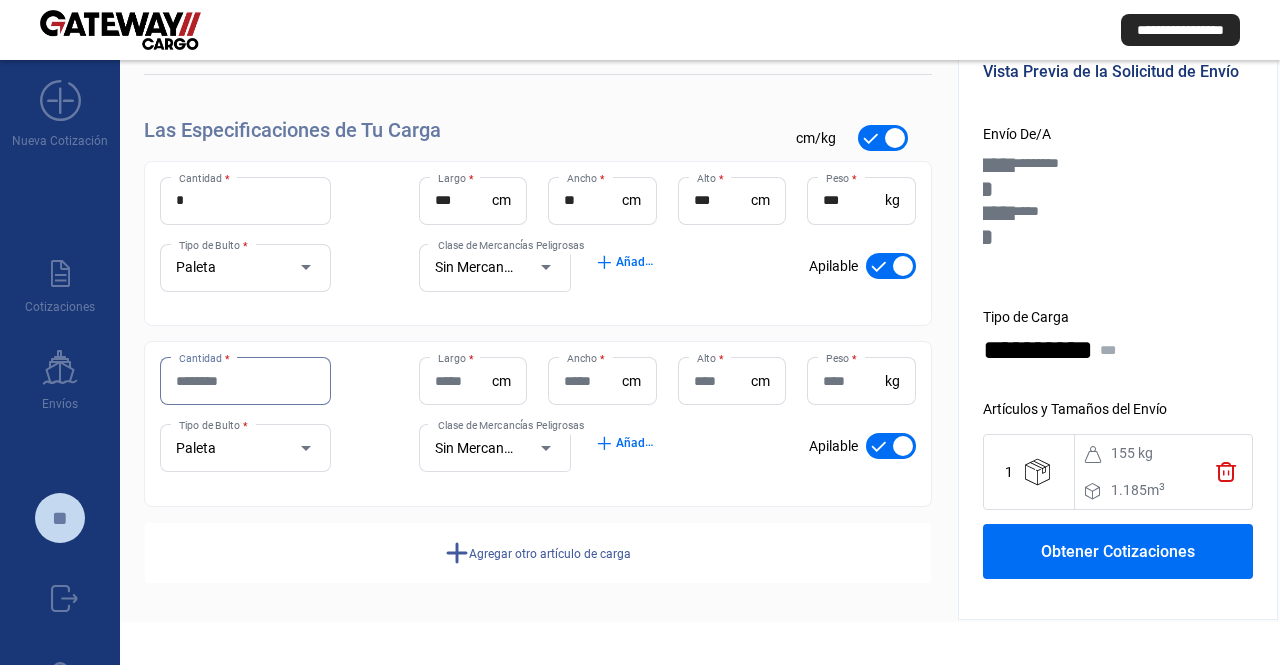 click on "Cantidad *" at bounding box center (245, 381) 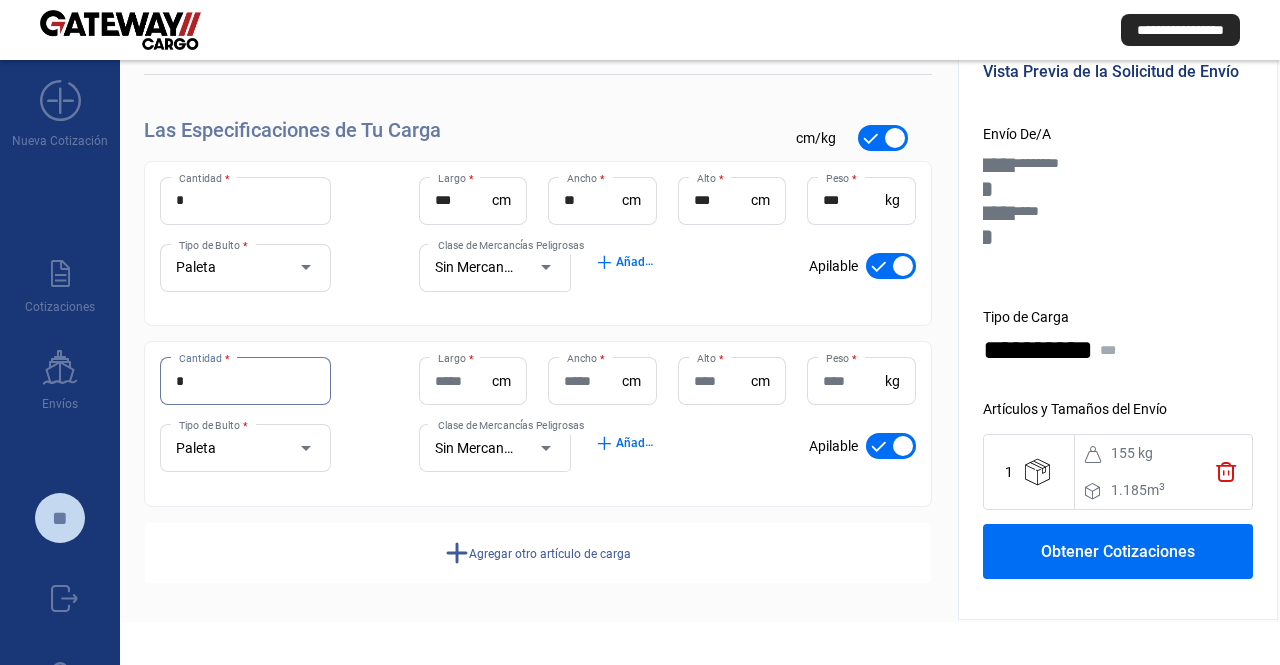 type on "*" 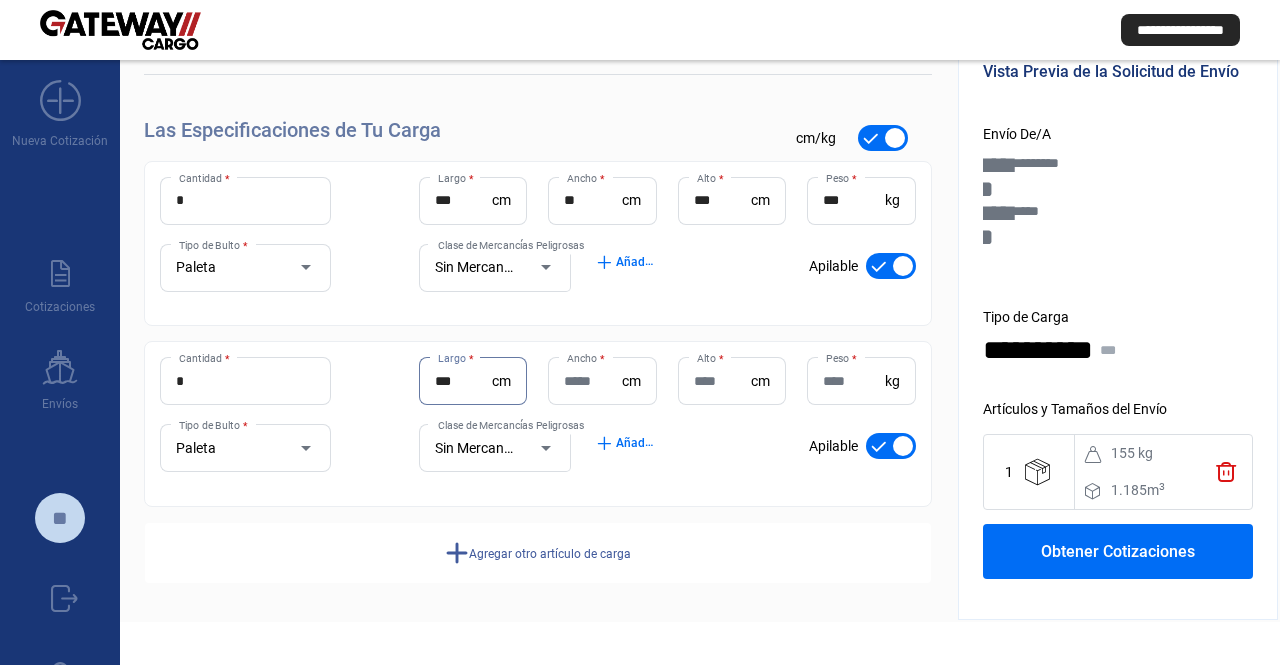 type on "***" 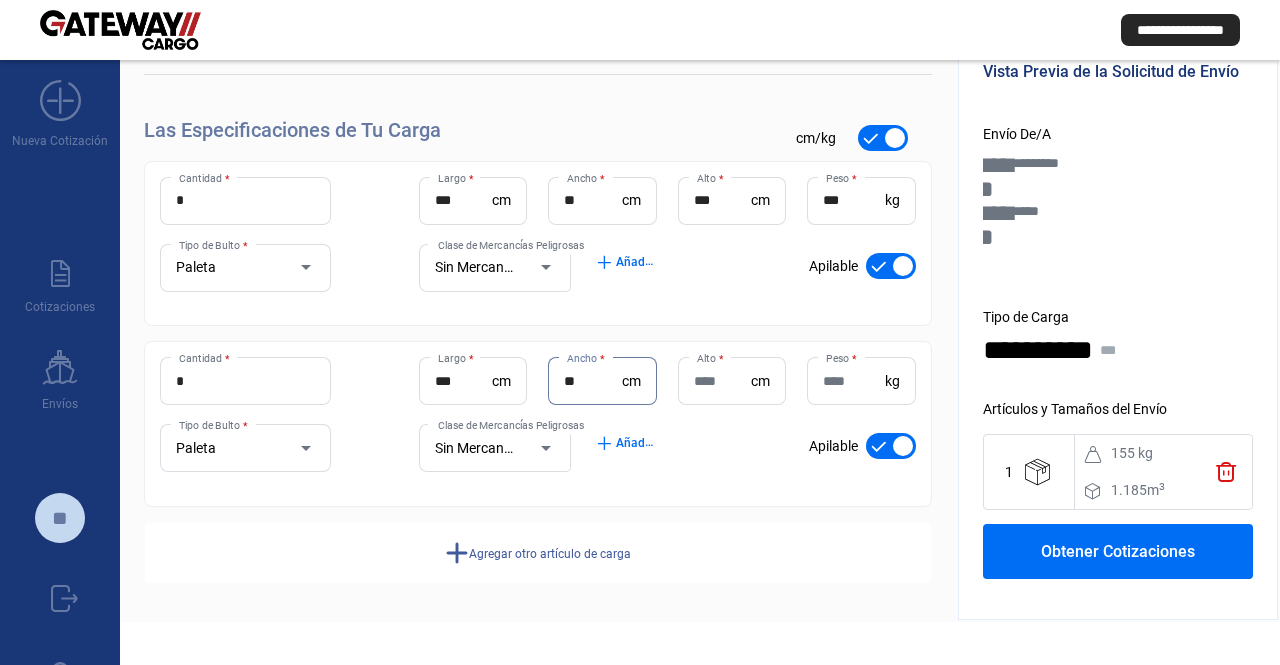 type on "**" 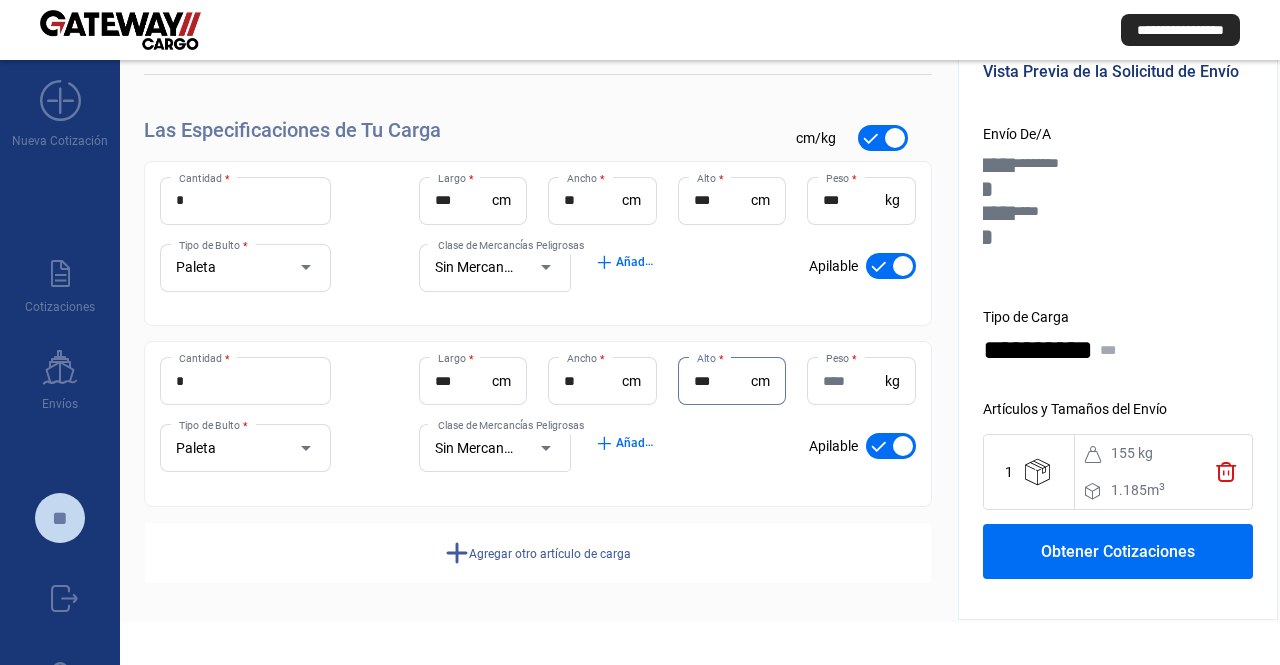 type on "***" 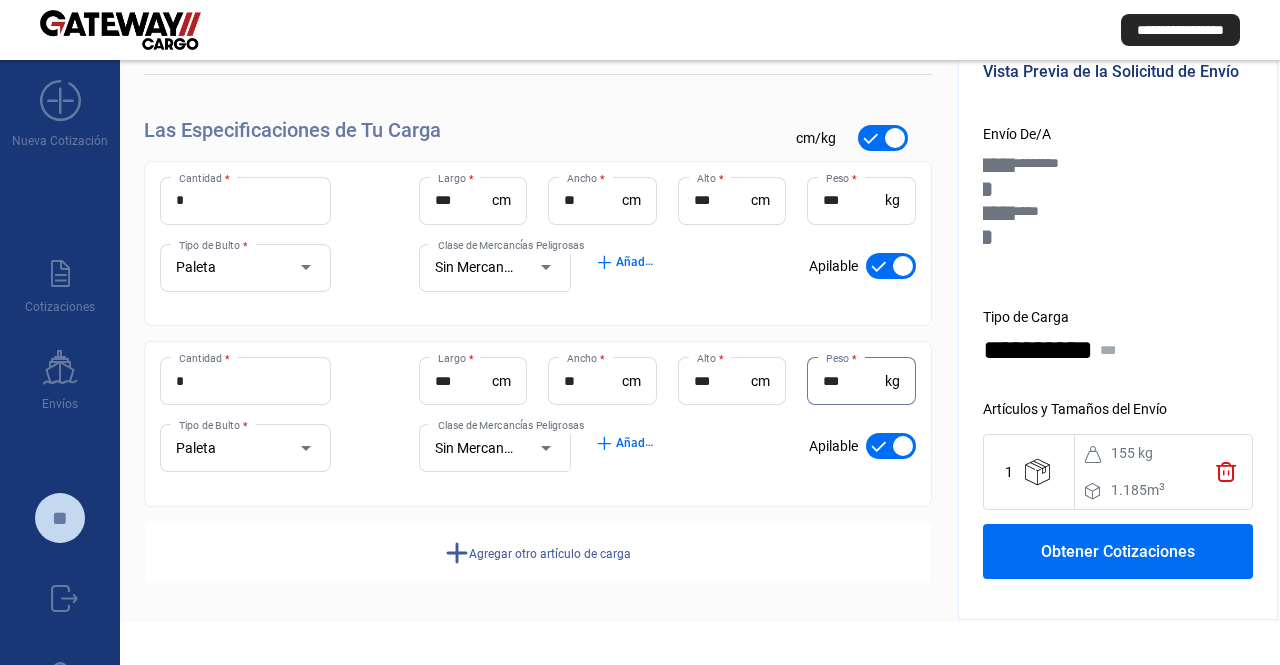 type on "***" 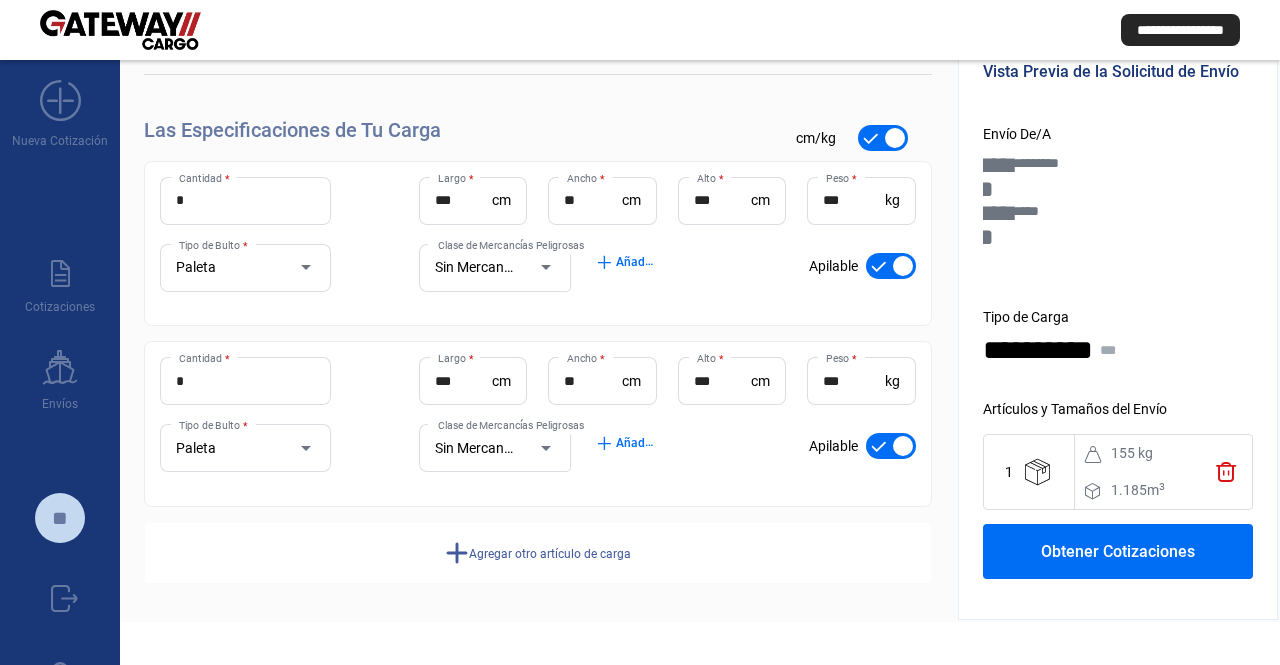 click on "Agregar otro artículo de carga" 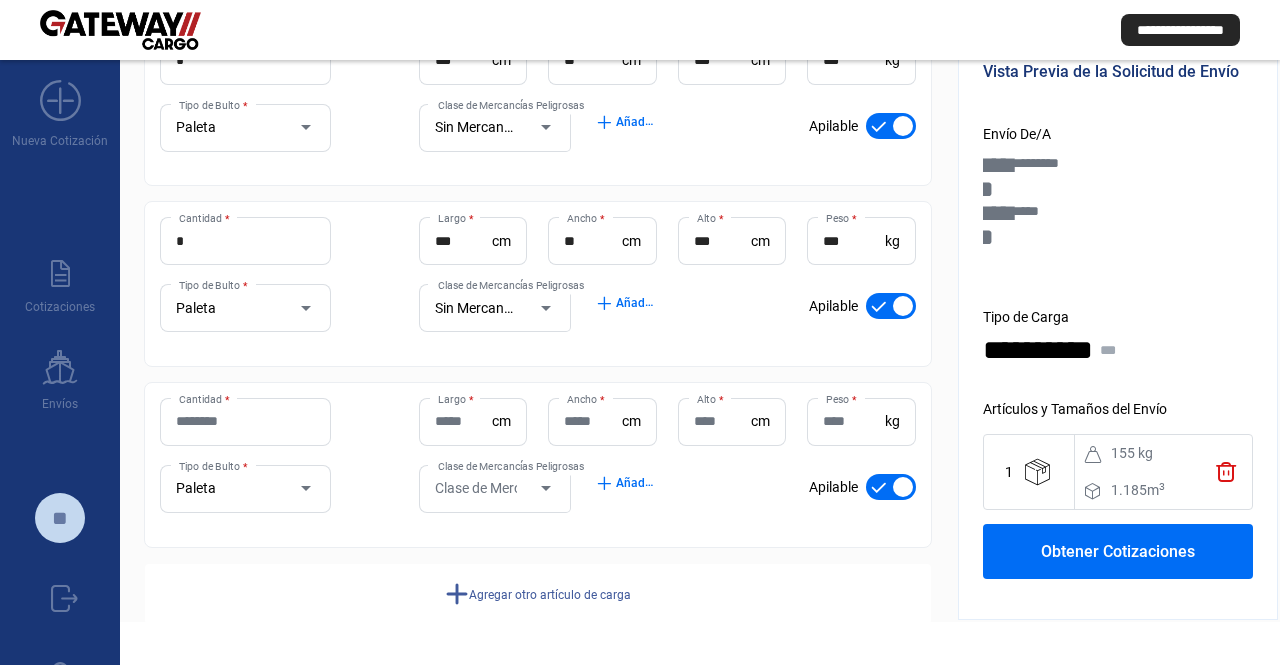 drag, startPoint x: 808, startPoint y: 471, endPoint x: 834, endPoint y: 641, distance: 171.97675 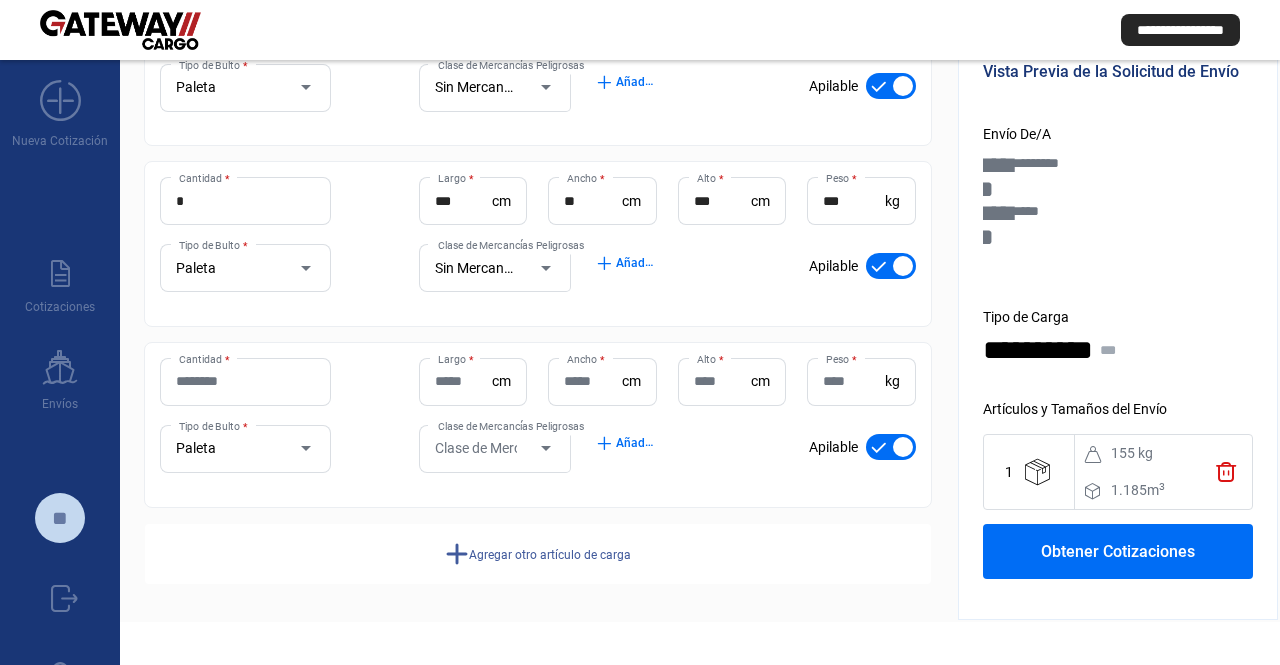 click on "Cantidad *" 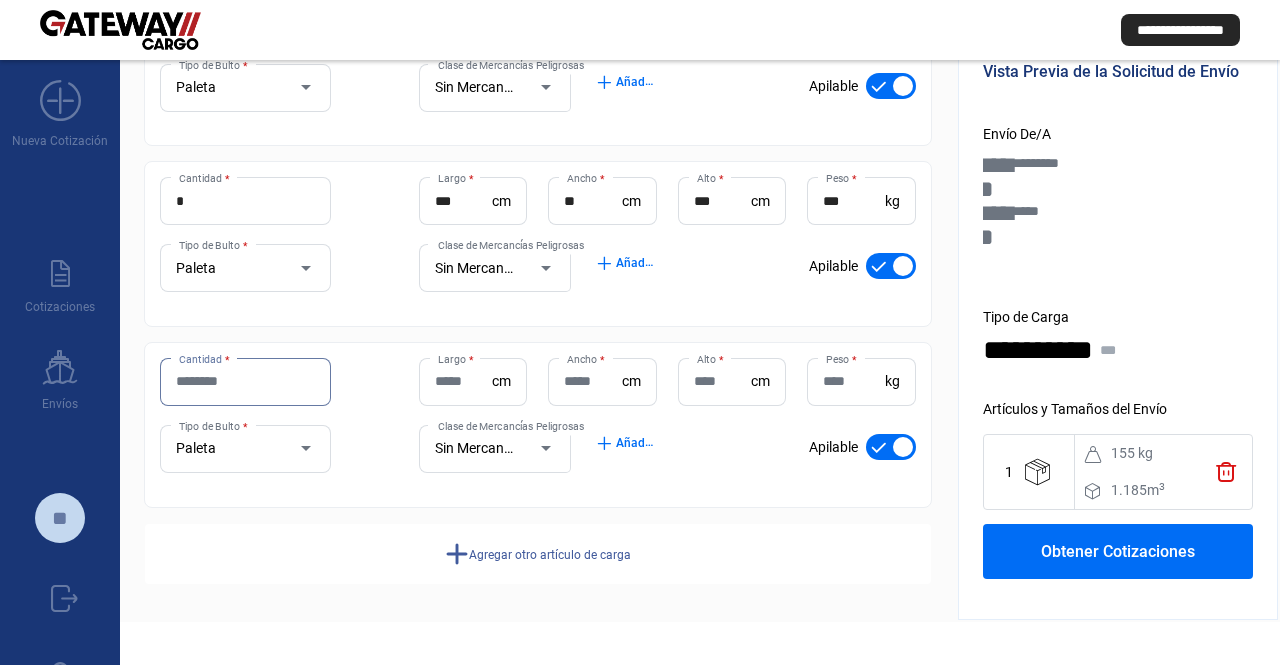 click on "Cantidad *" at bounding box center (245, 381) 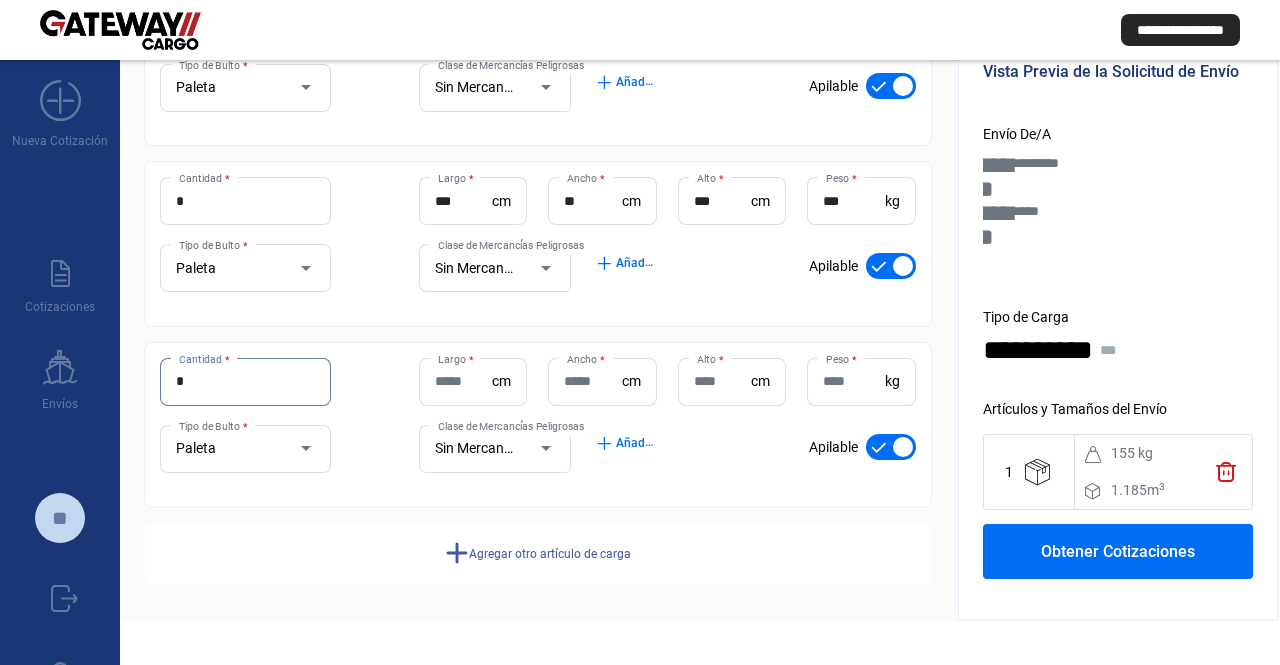 type on "*" 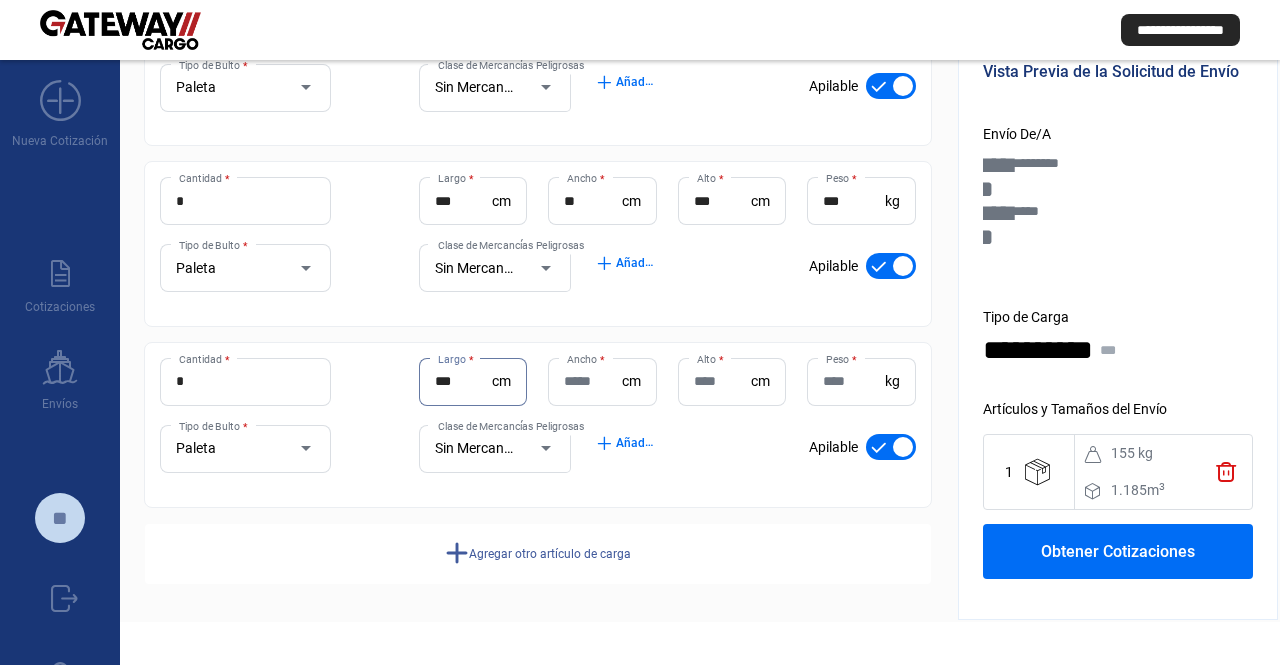 type on "***" 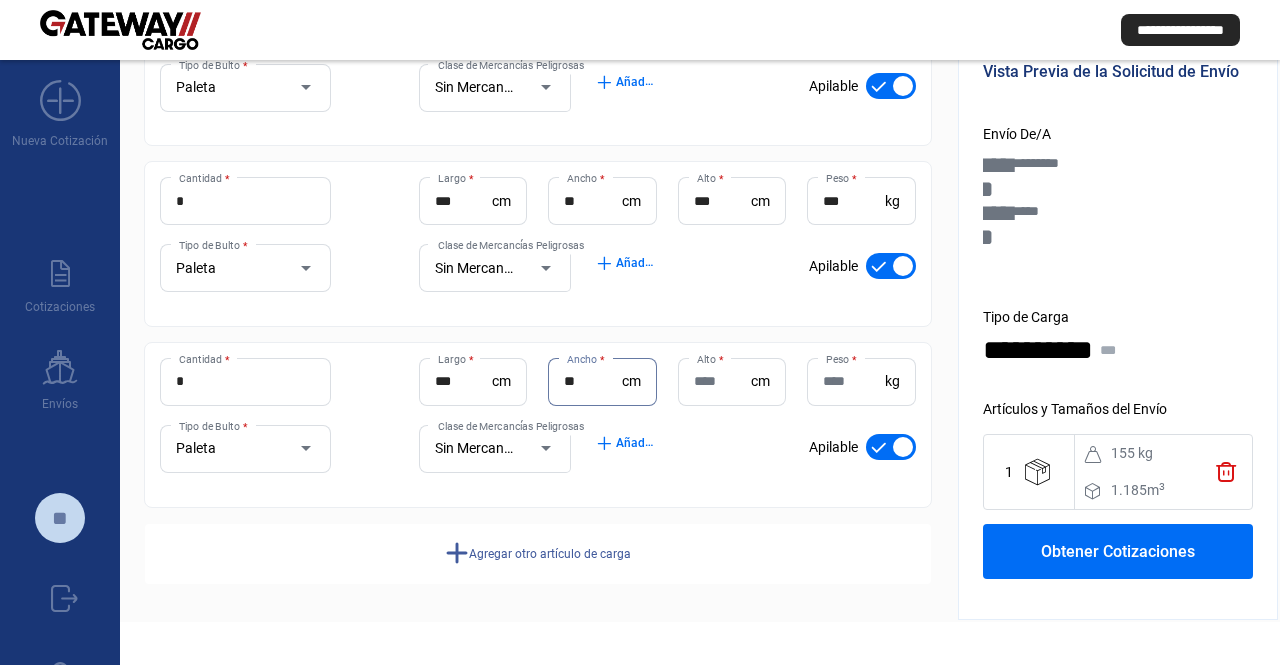 type on "**" 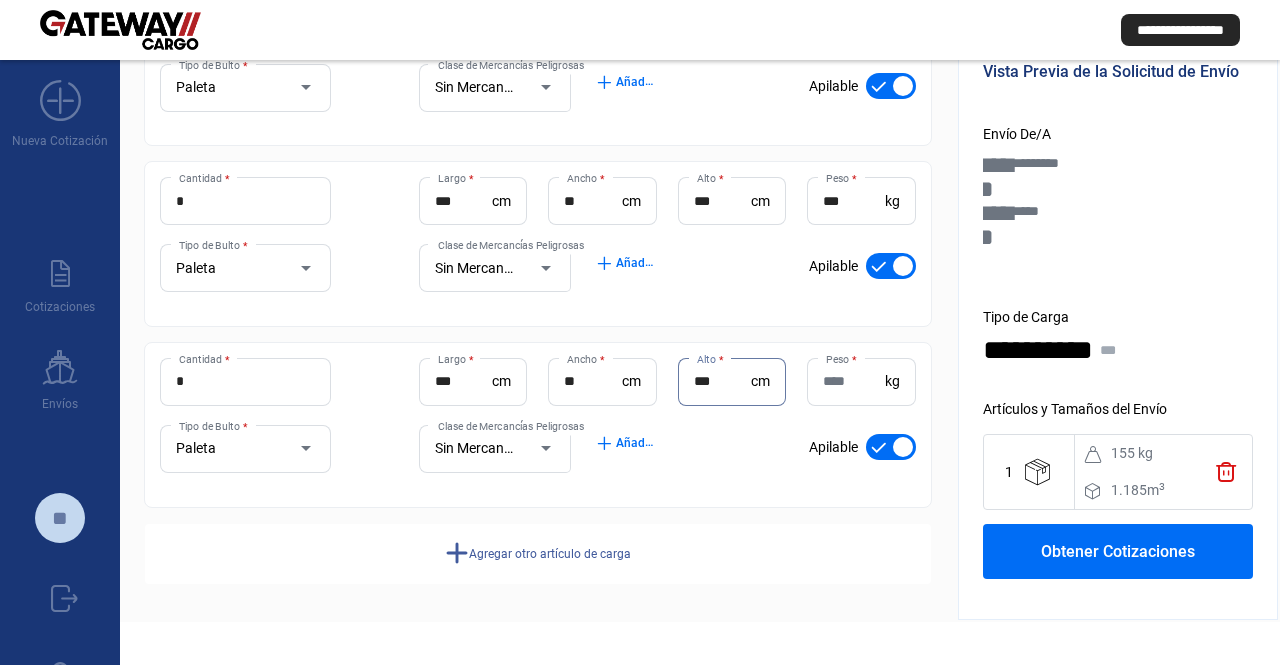 type on "***" 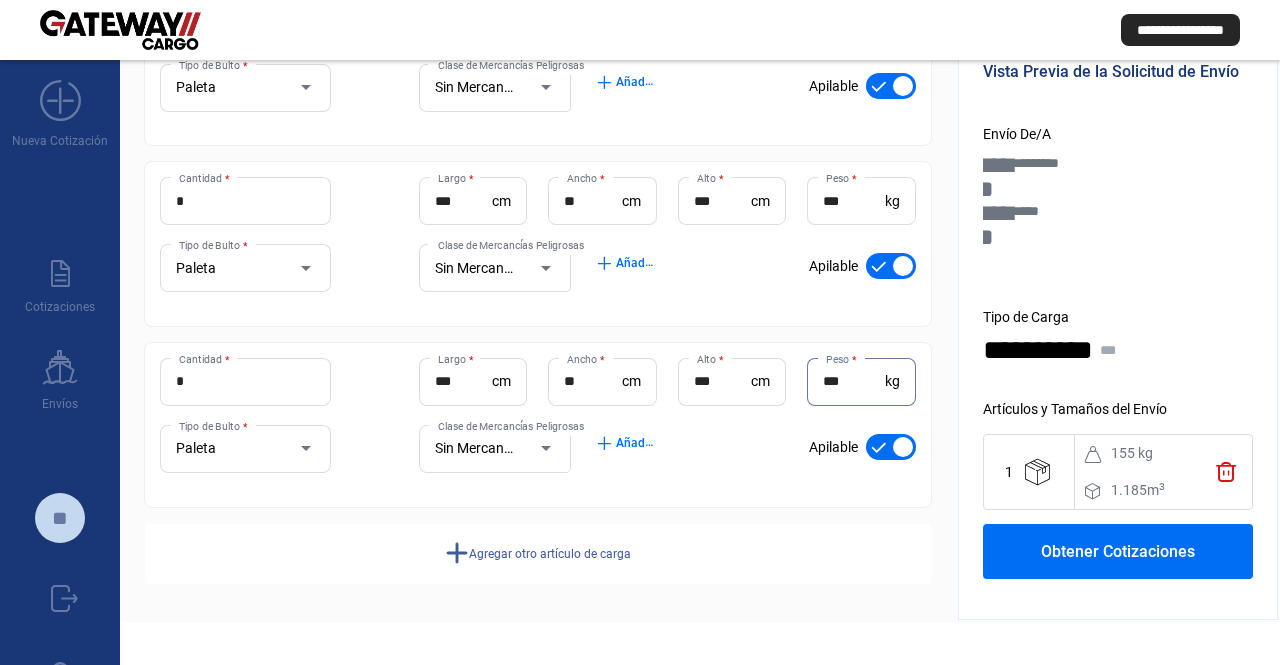 type on "***" 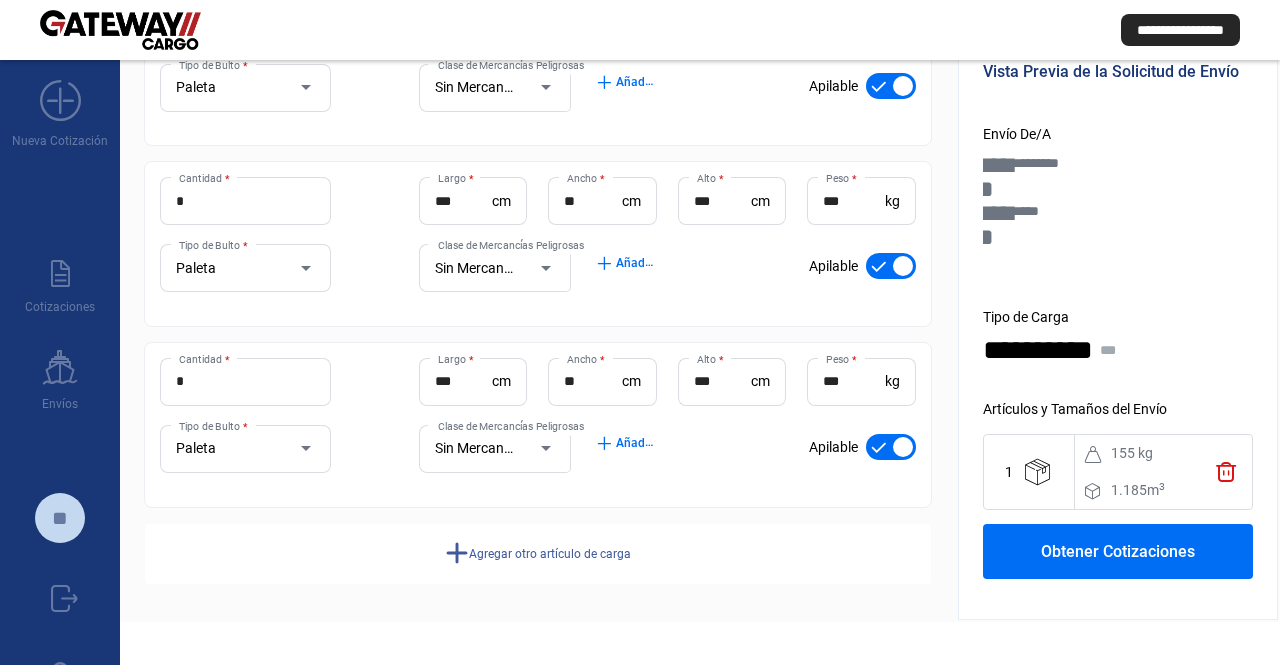 click on "Agregar otro artículo de carga" 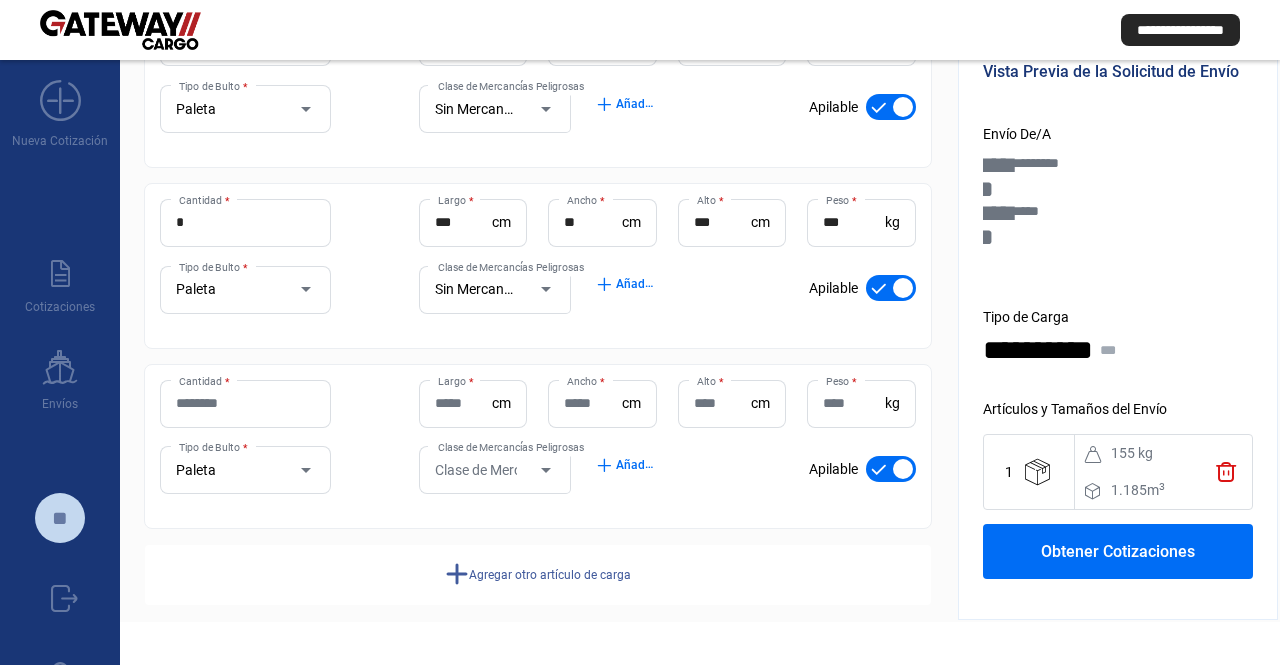 drag, startPoint x: 717, startPoint y: 585, endPoint x: 749, endPoint y: 709, distance: 128.06248 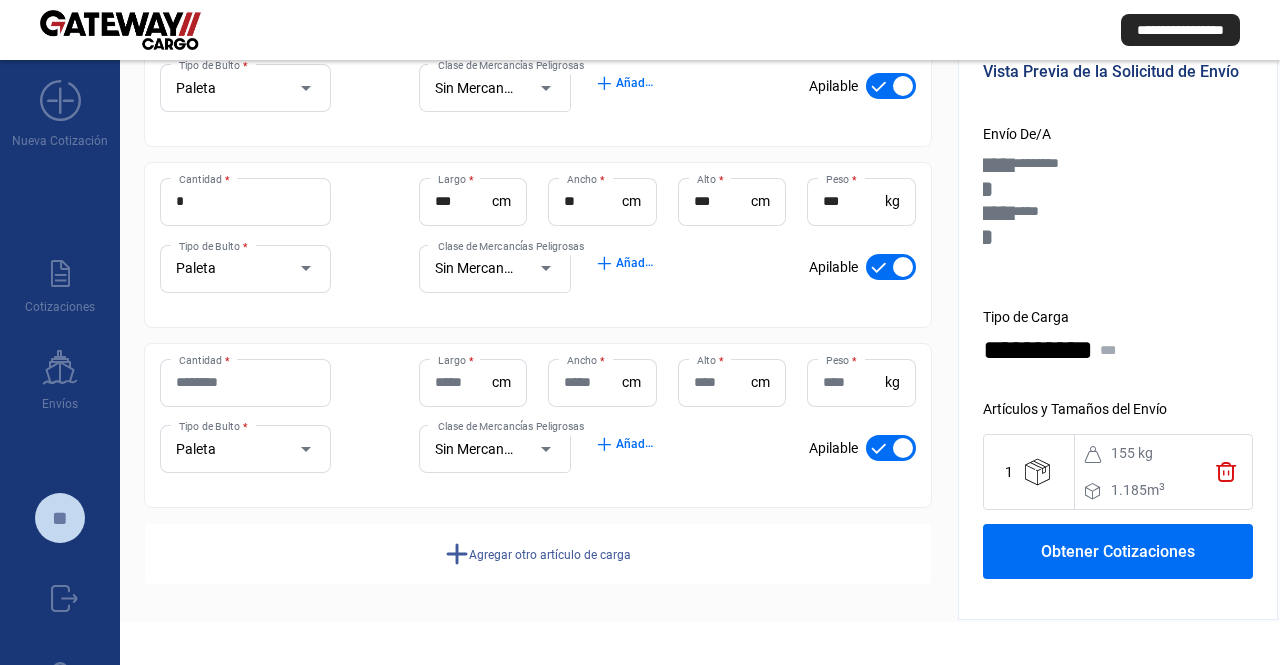 click on "Cantidad *" 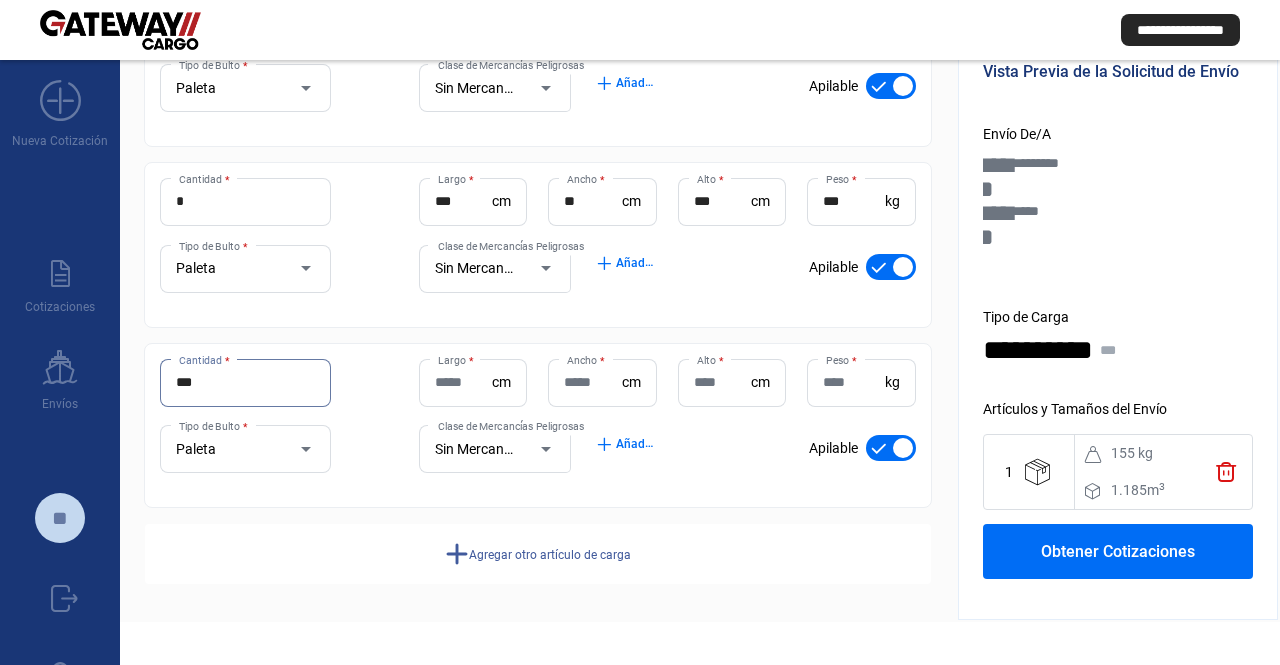 type on "***" 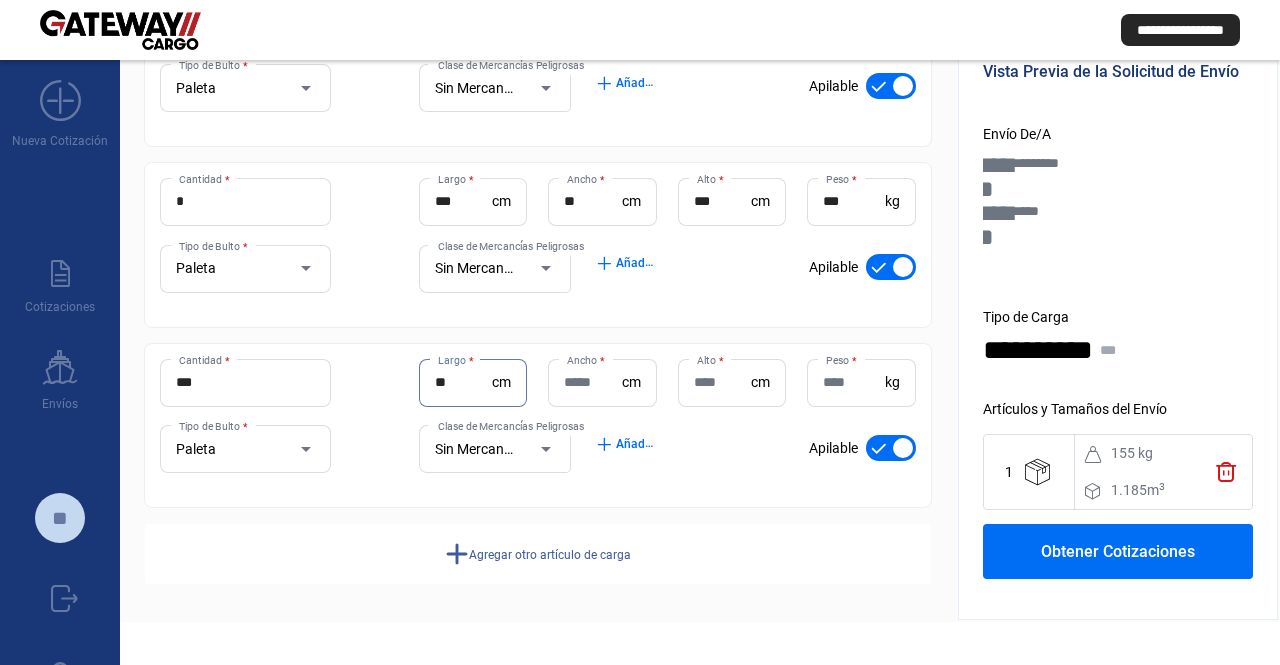type on "**" 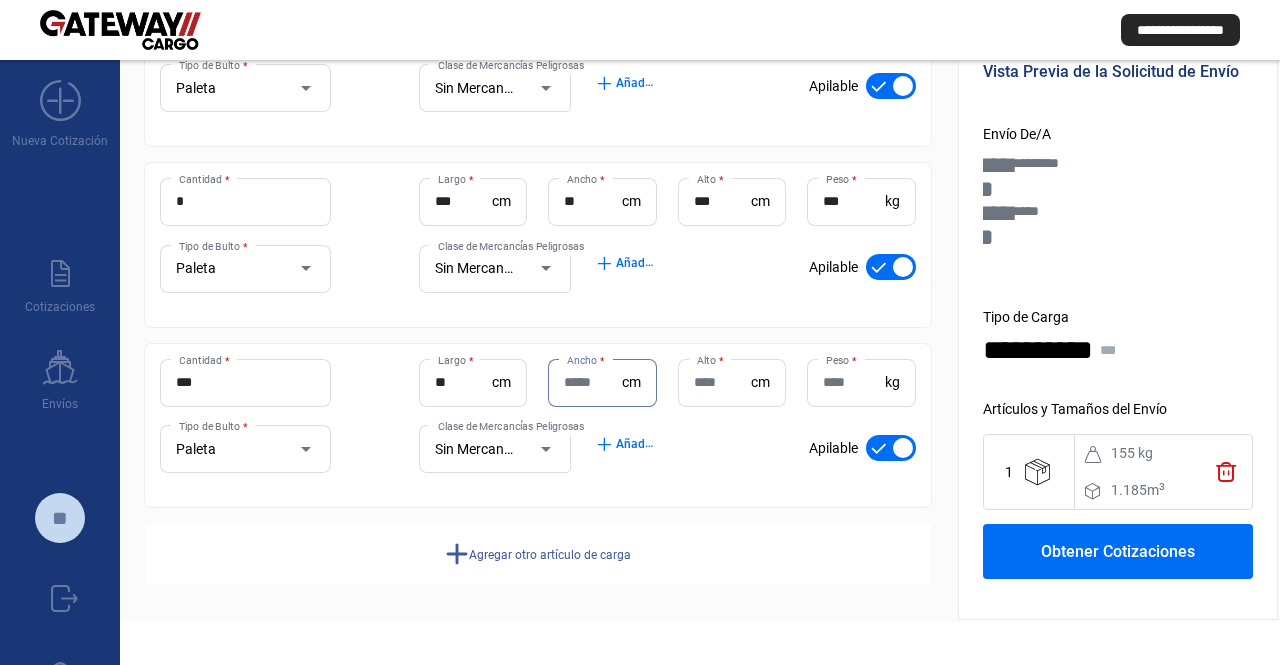 click on "***  Cantidad *" 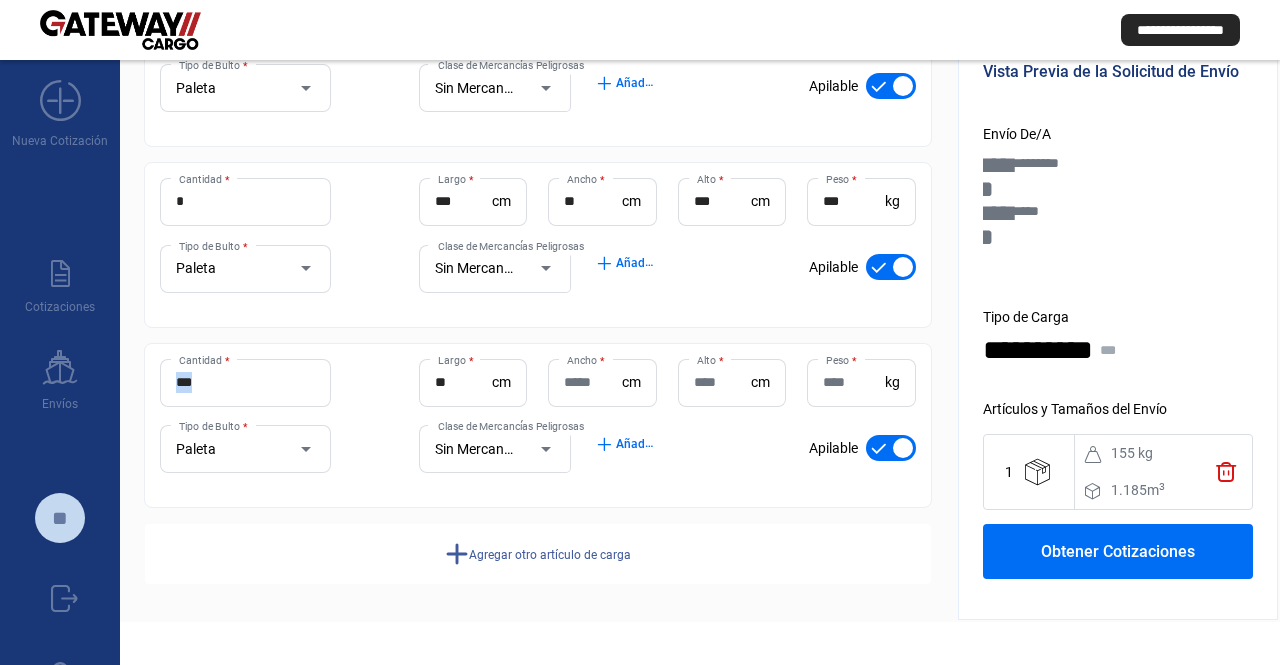 click on "***  Cantidad *" 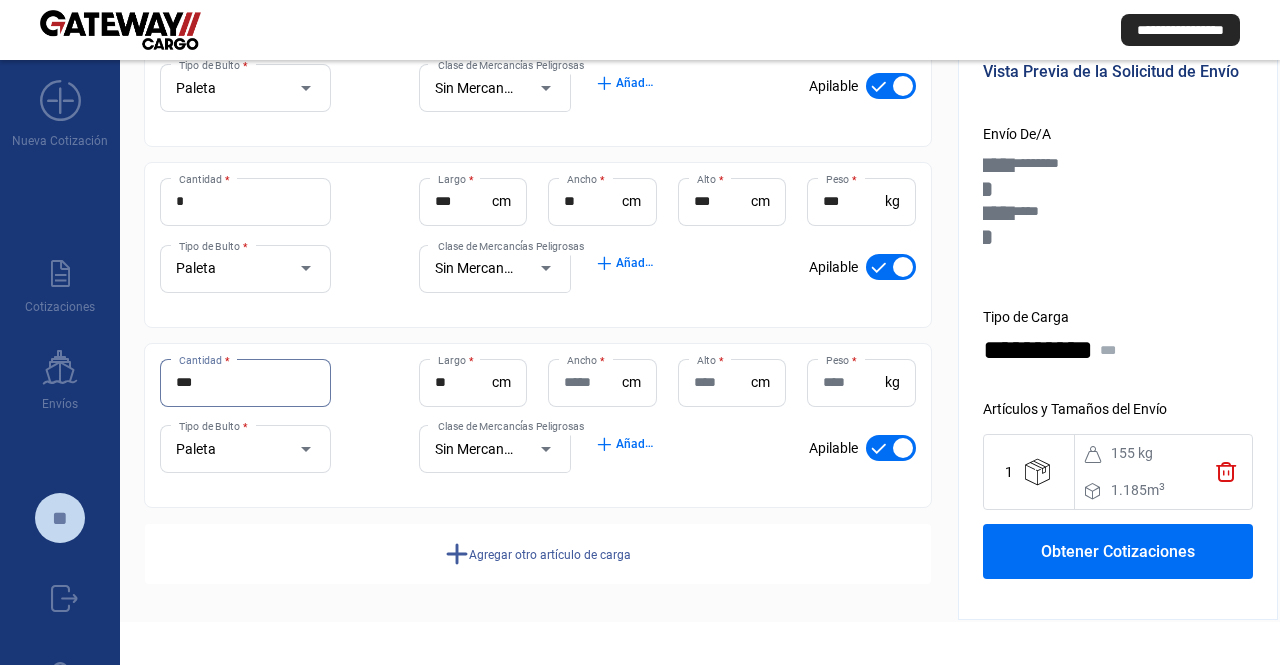 drag, startPoint x: 259, startPoint y: 389, endPoint x: 178, endPoint y: 369, distance: 83.43261 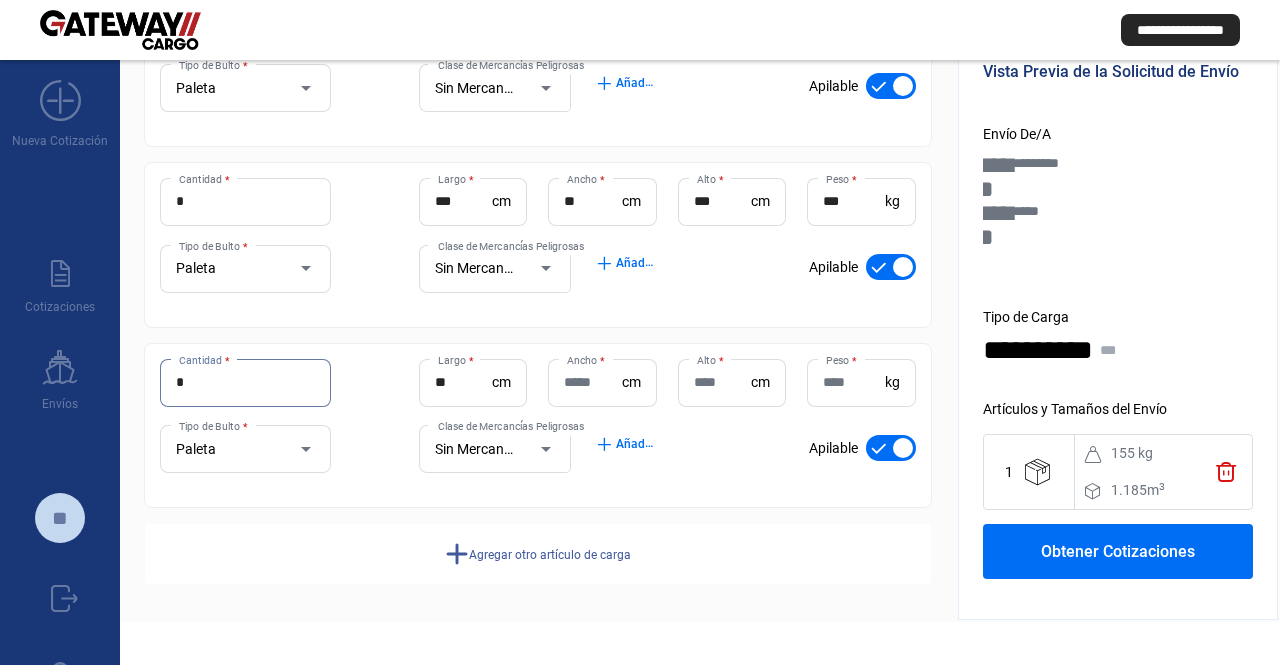 type on "*" 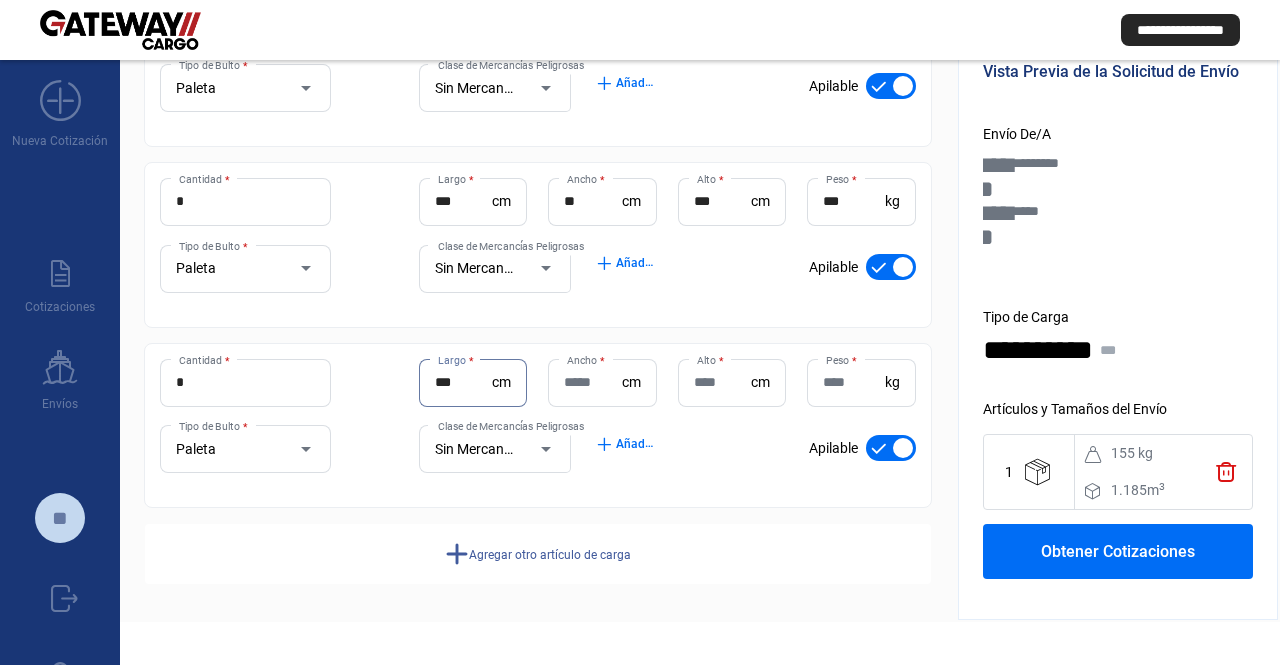 type on "***" 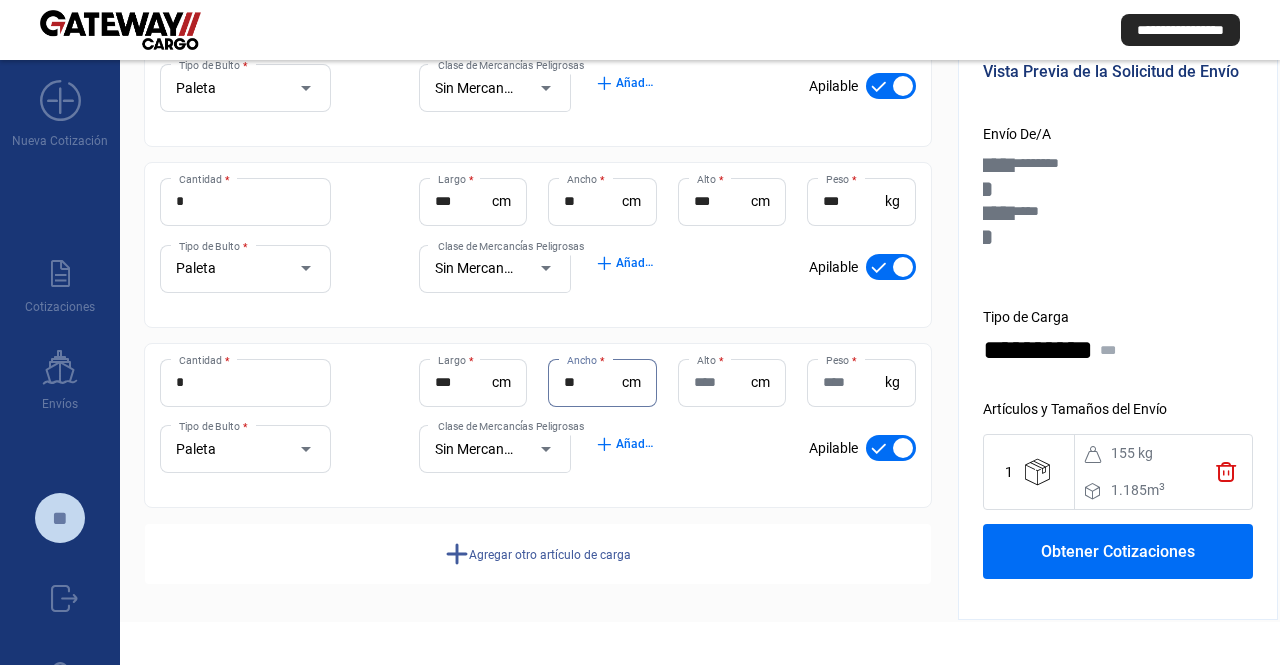 type on "**" 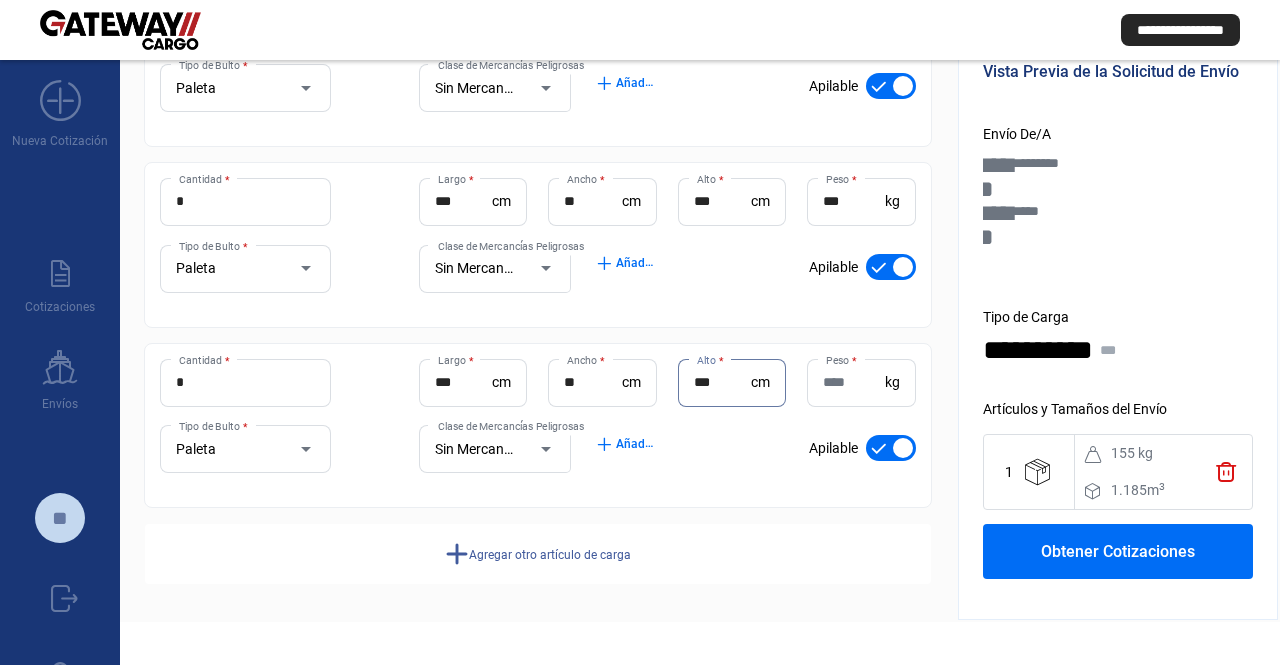 type on "***" 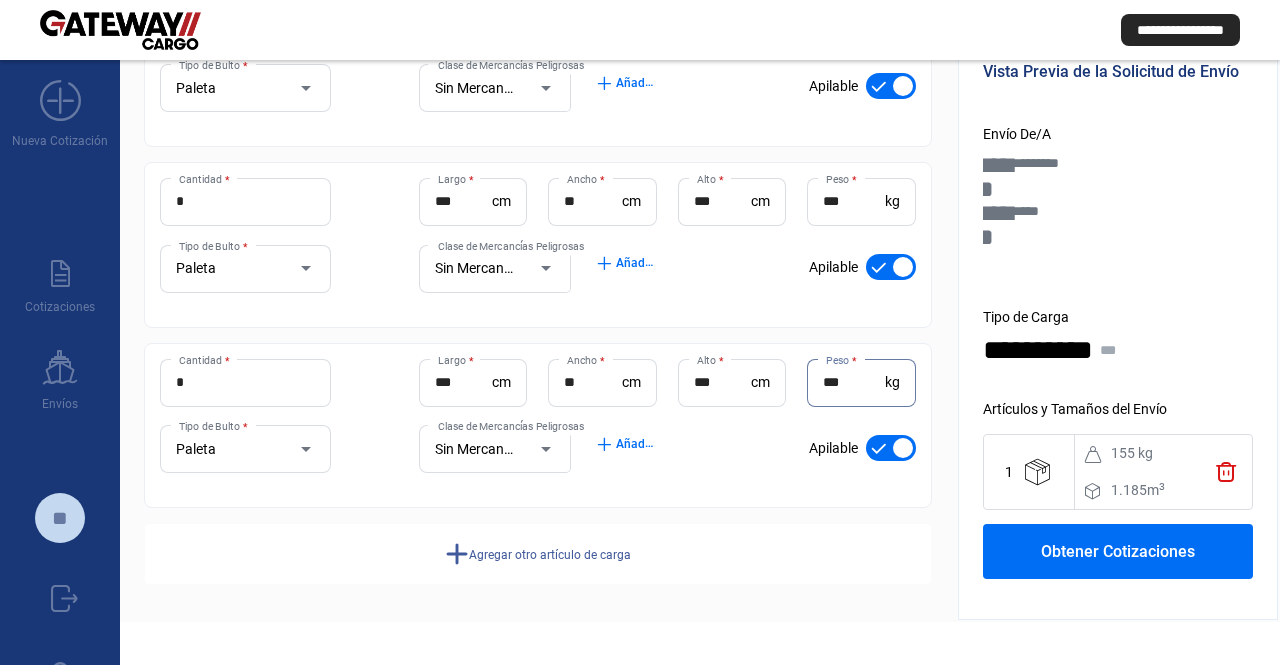 type on "***" 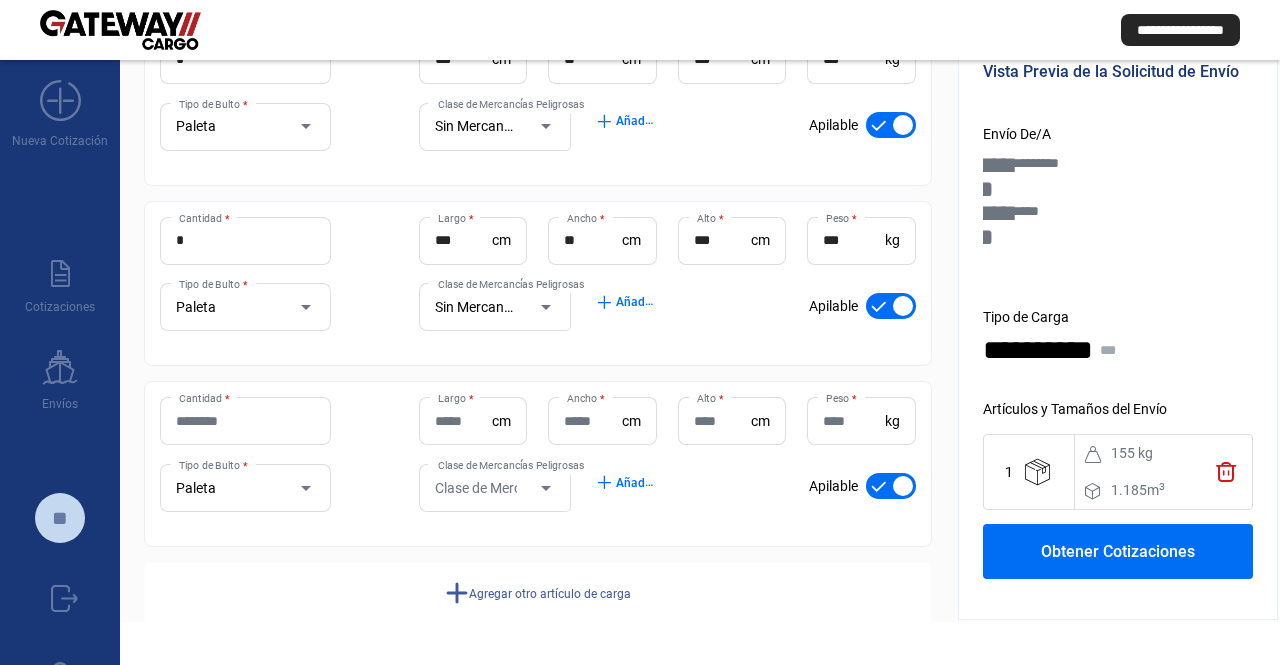 drag, startPoint x: 466, startPoint y: 528, endPoint x: 472, endPoint y: 613, distance: 85.2115 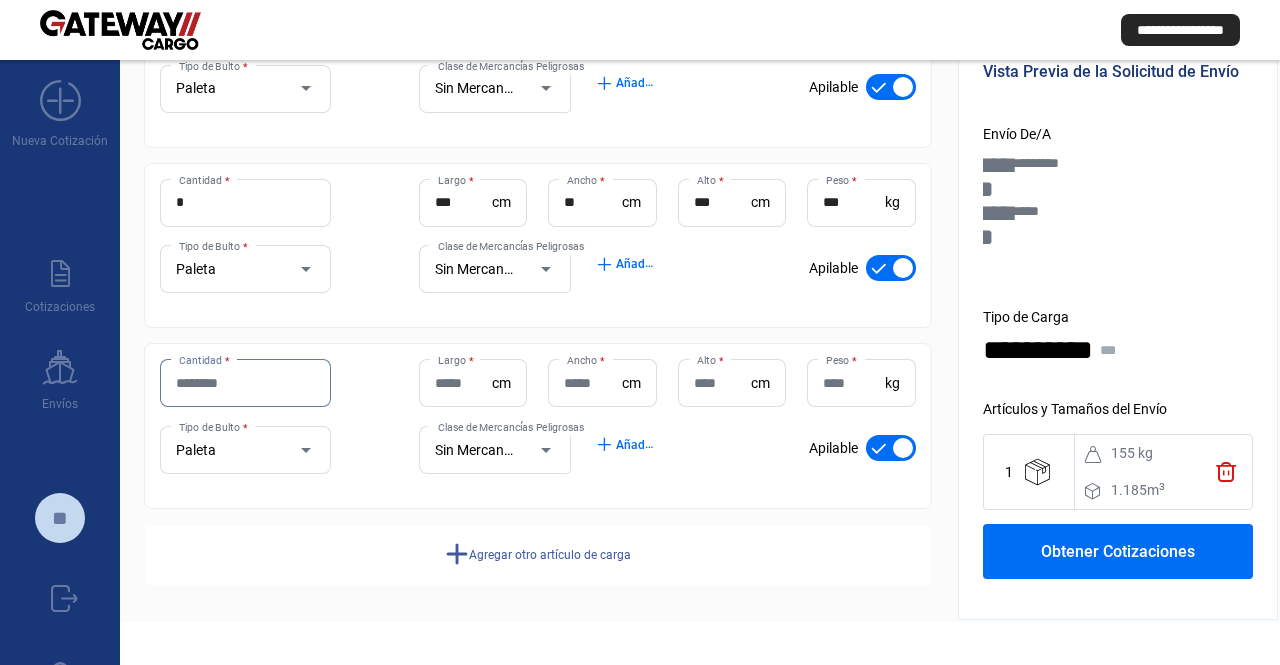 click on "Cantidad *" at bounding box center (245, 383) 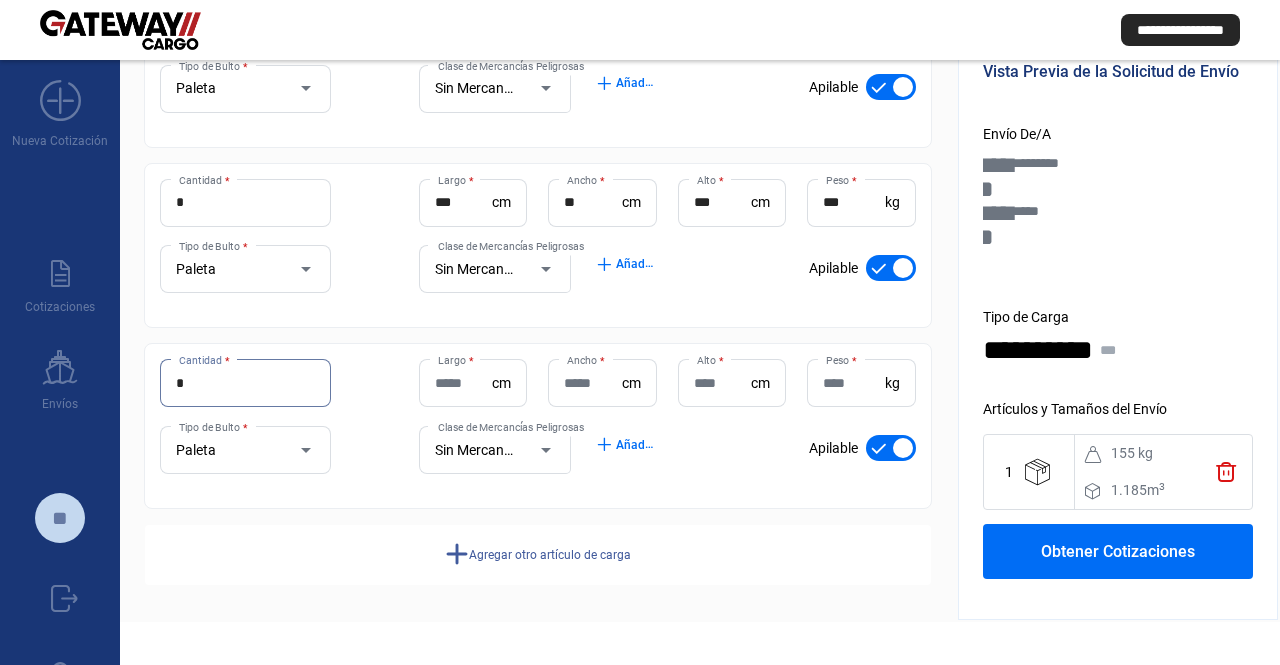 type on "*" 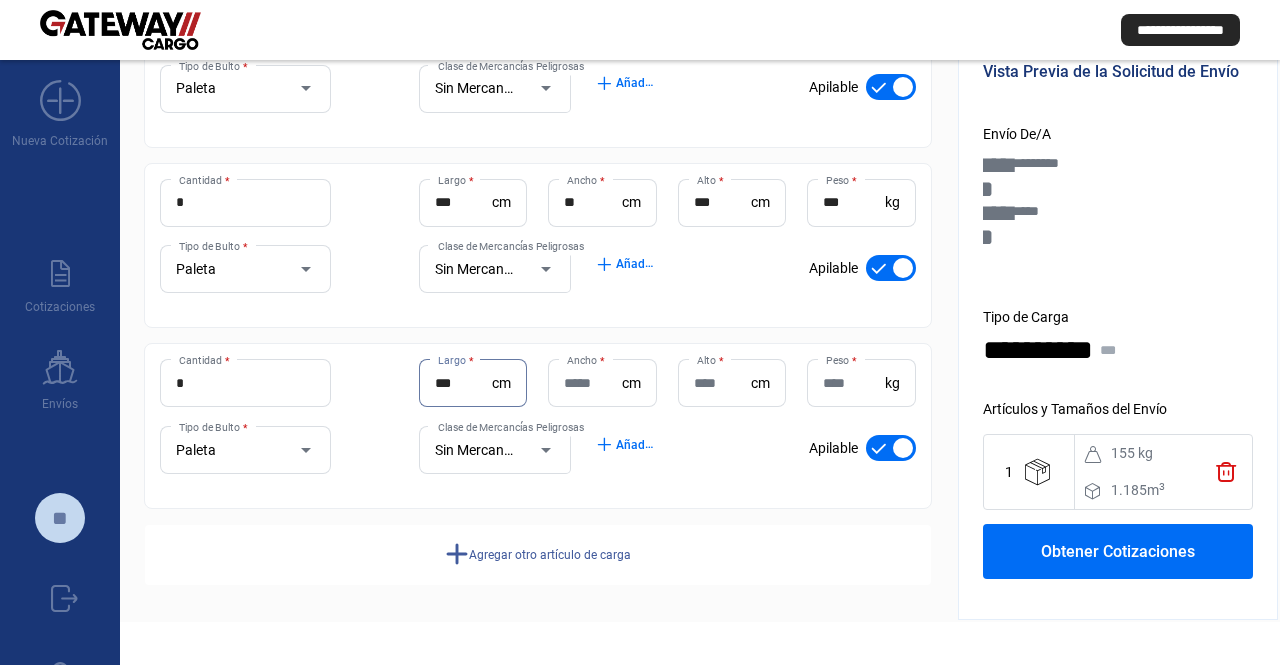 type on "***" 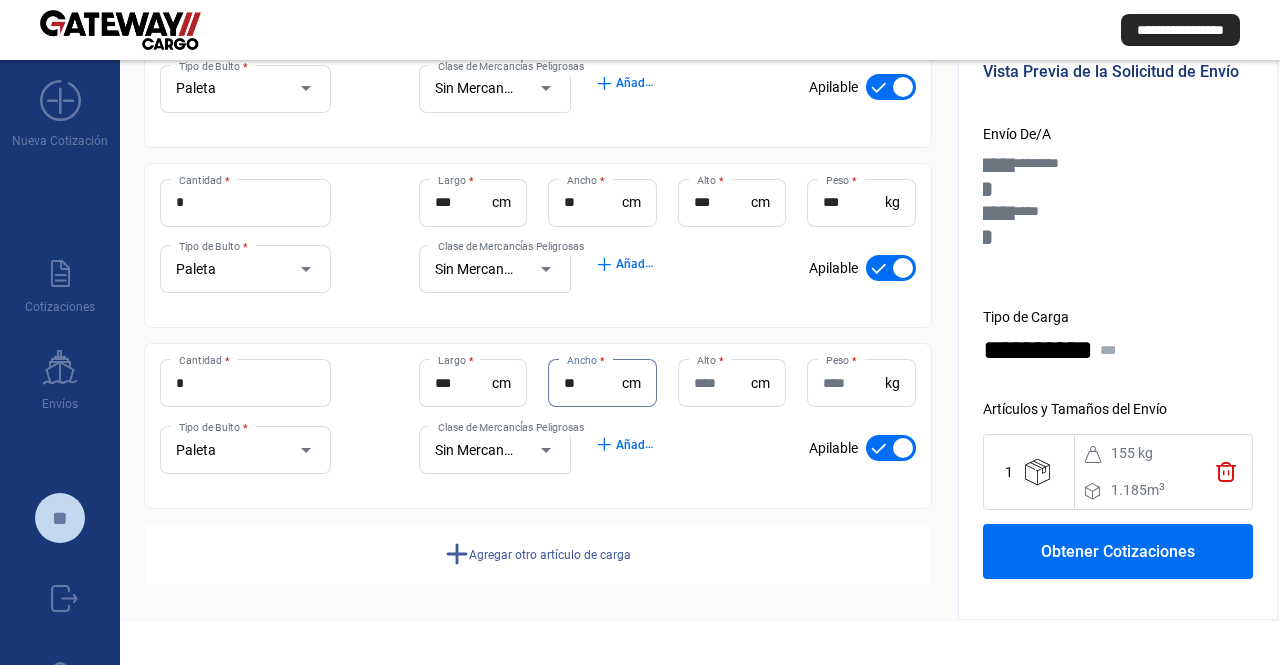 type on "**" 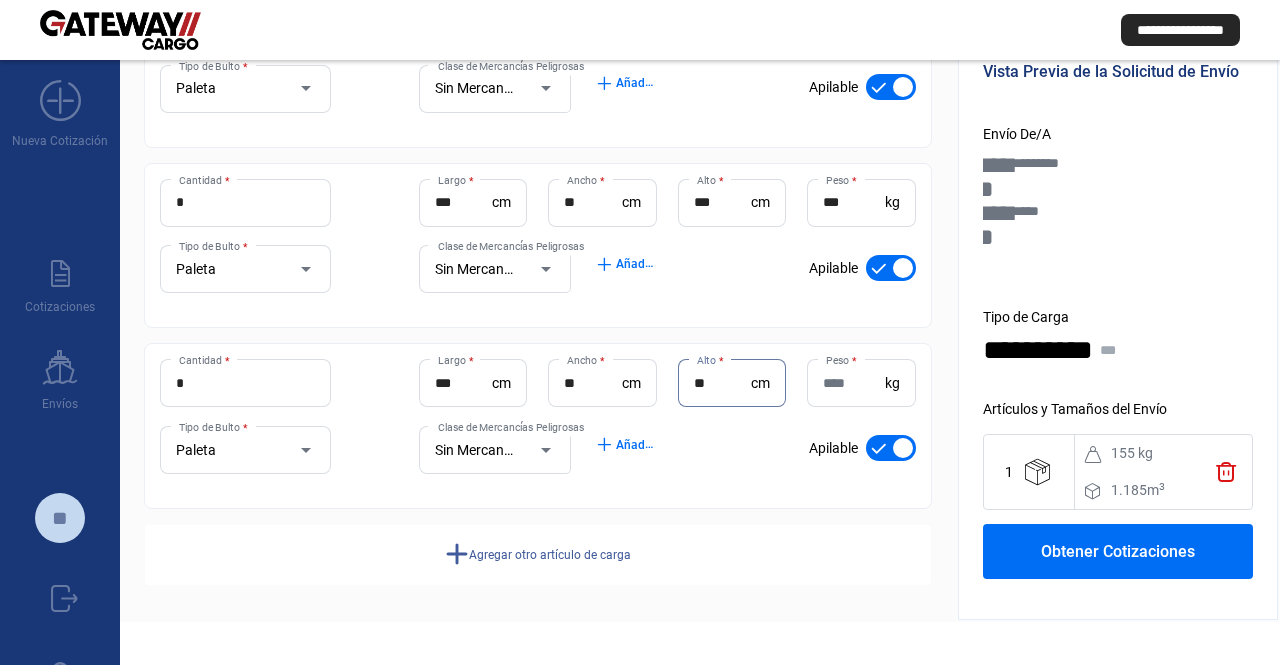 type on "**" 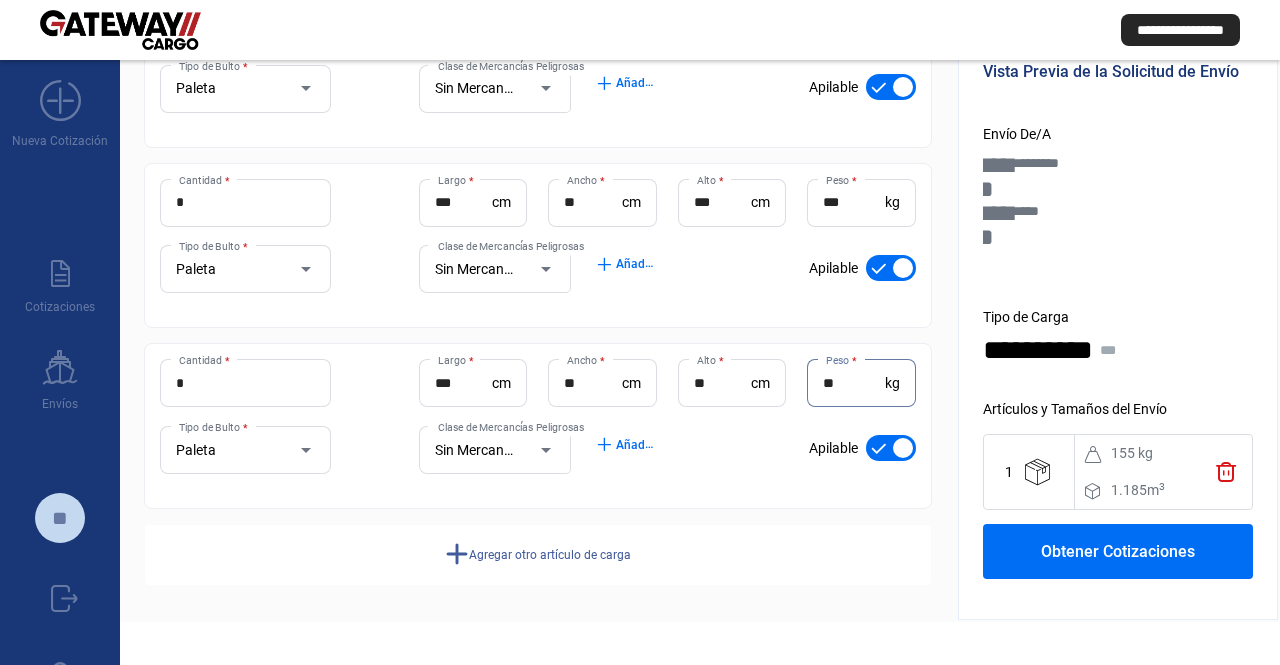 type on "**" 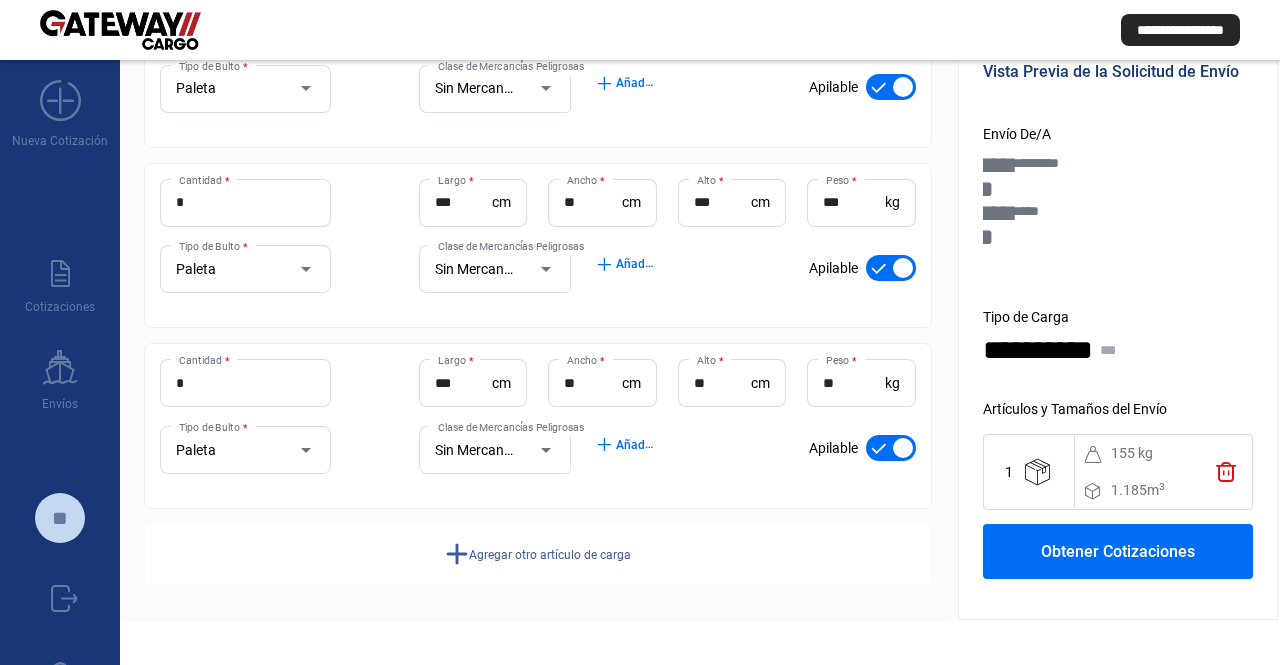 click on "Agregar otro artículo de carga" 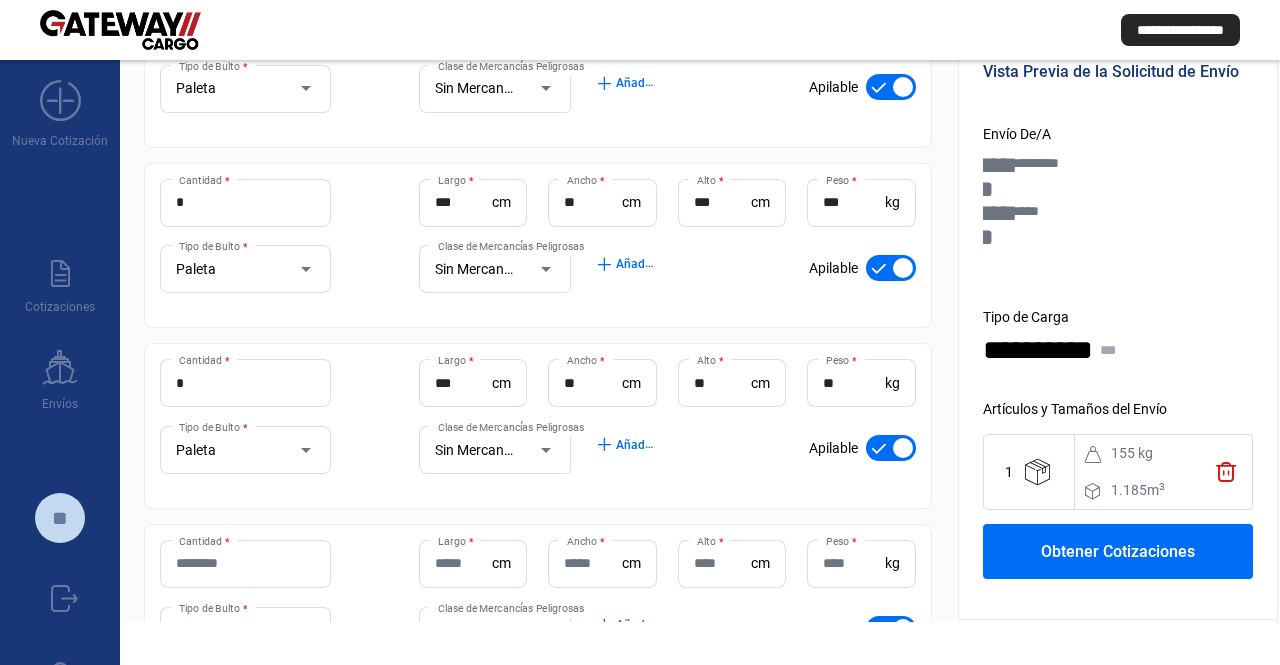scroll, scrollTop: 803, scrollLeft: 0, axis: vertical 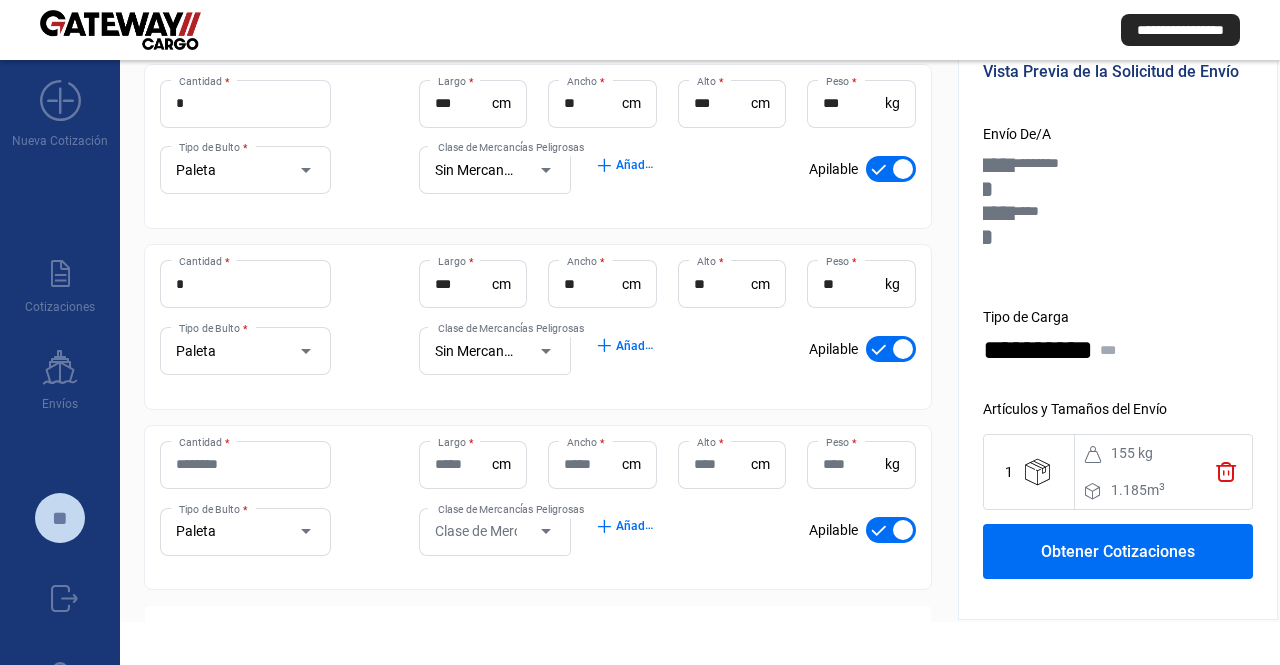 drag, startPoint x: 468, startPoint y: 473, endPoint x: 439, endPoint y: 619, distance: 148.85228 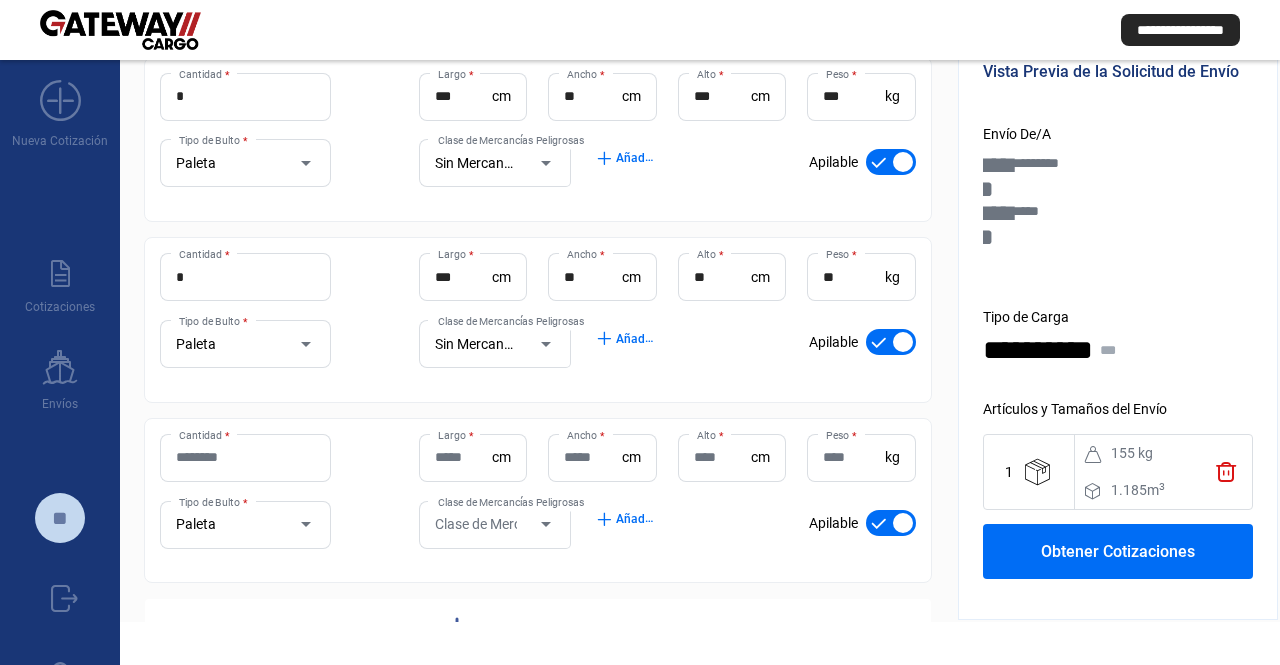 click on "Cantidad *" 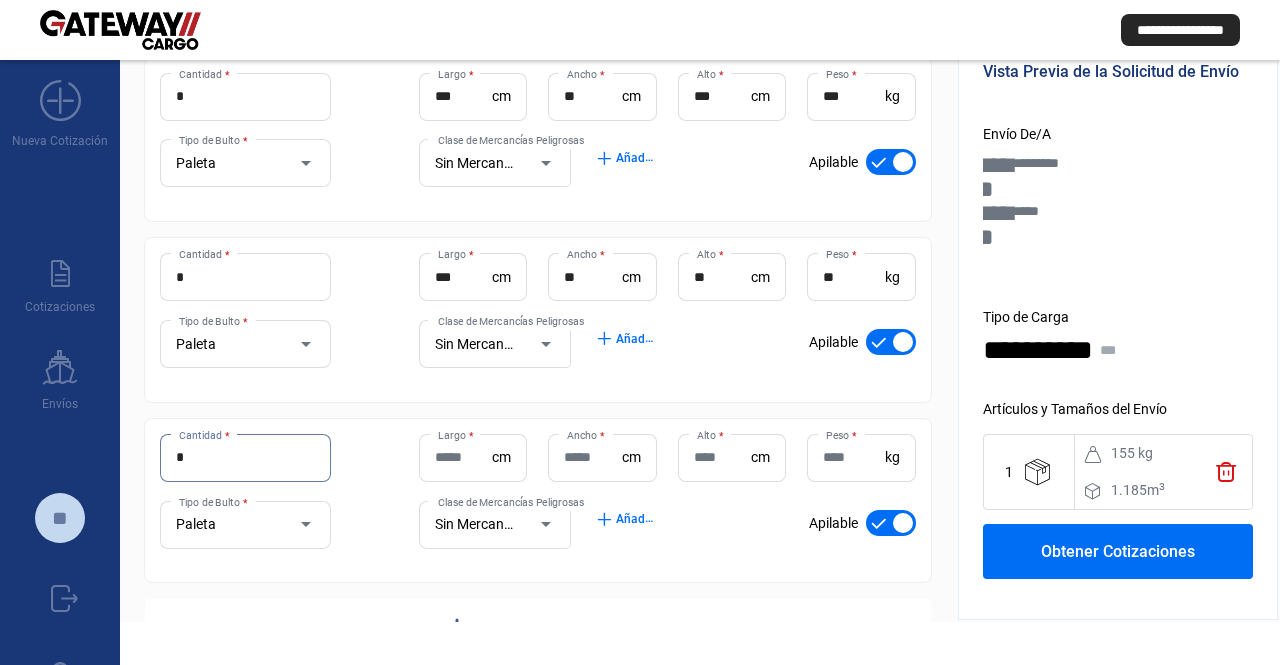 type on "*" 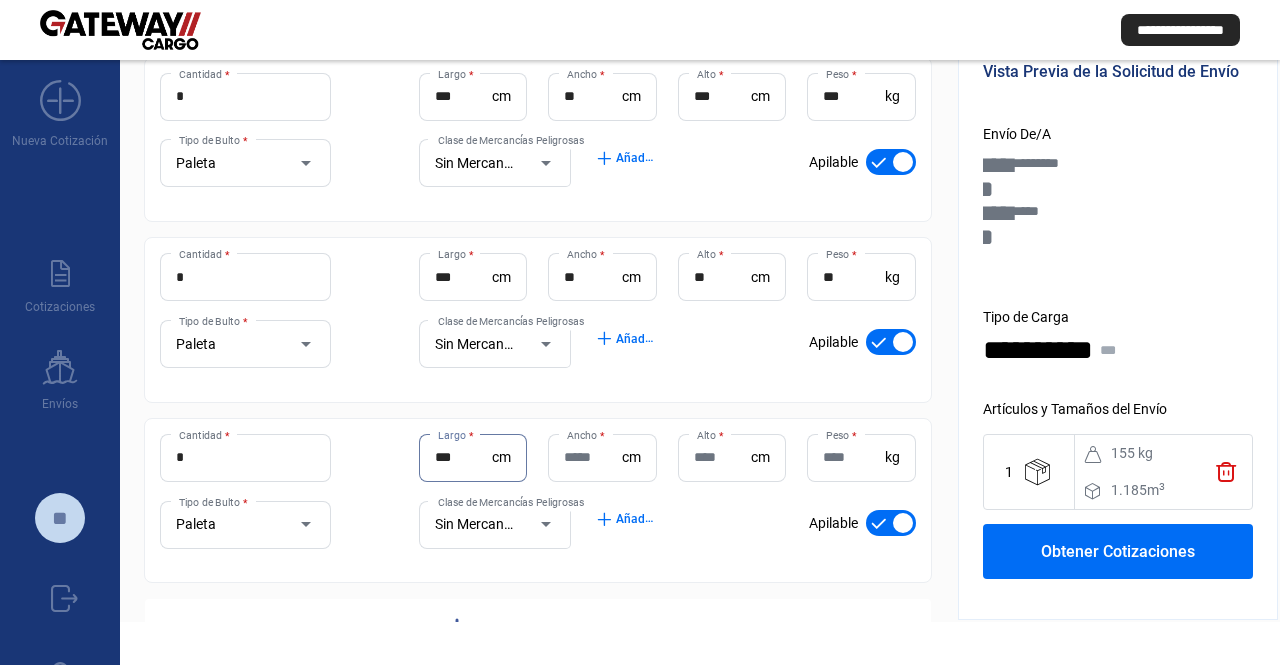 type on "***" 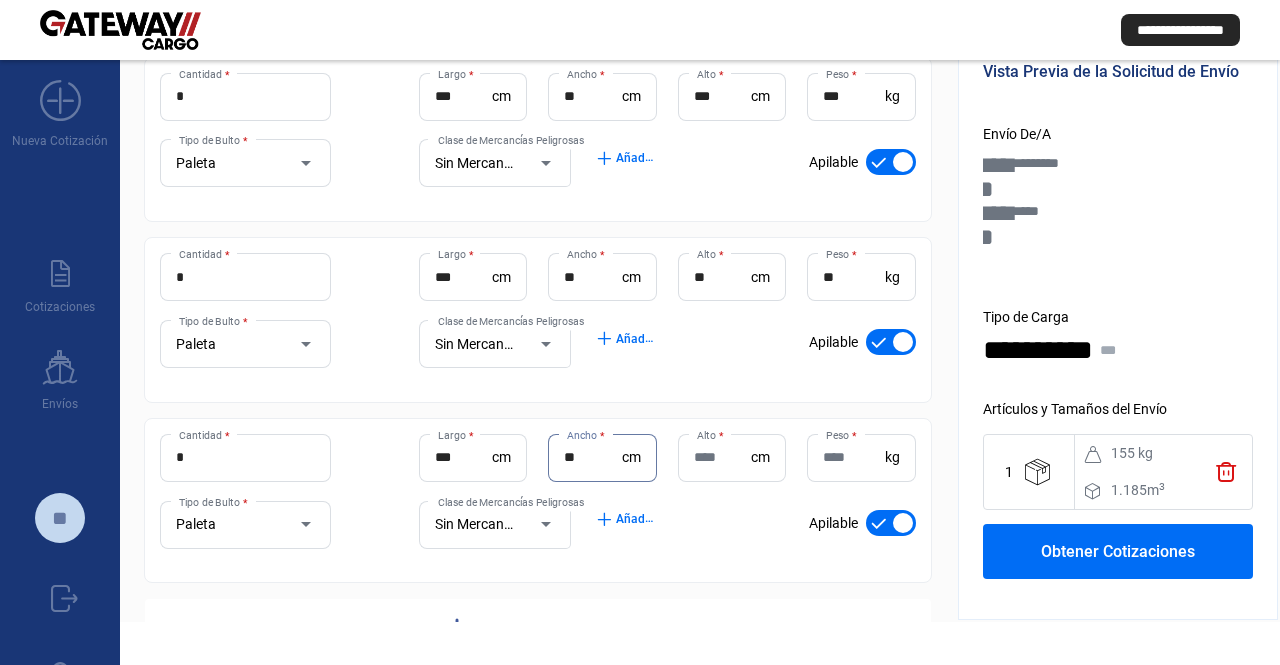 type on "**" 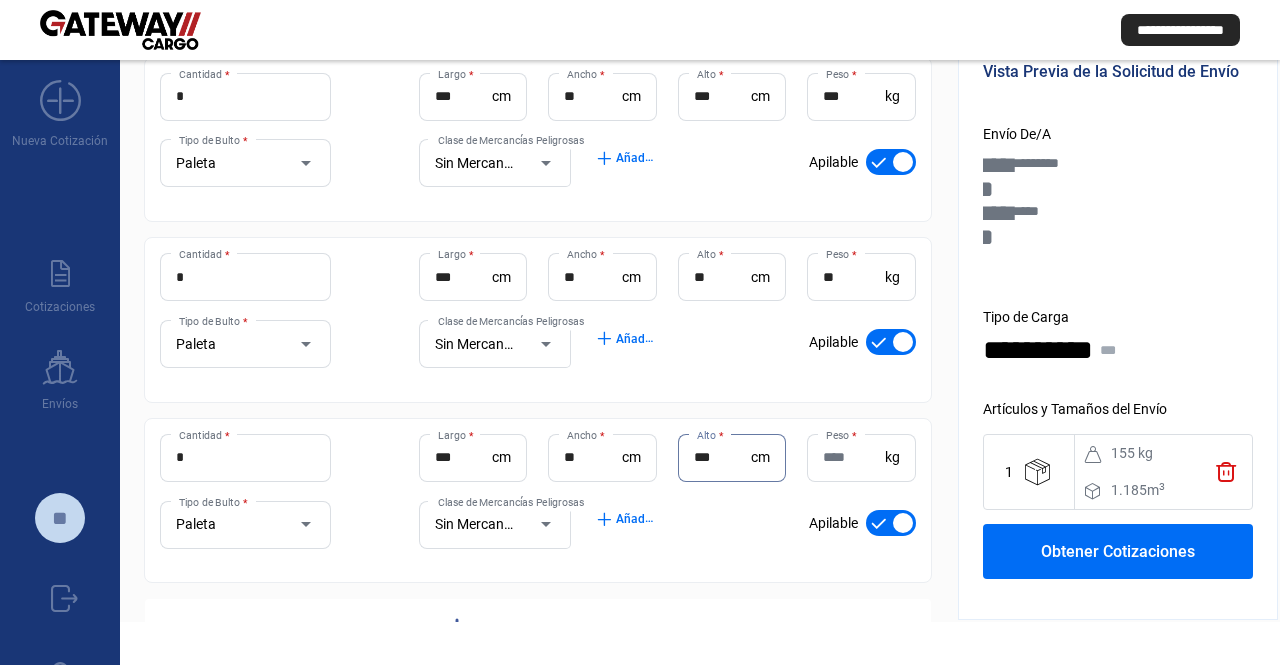 type on "***" 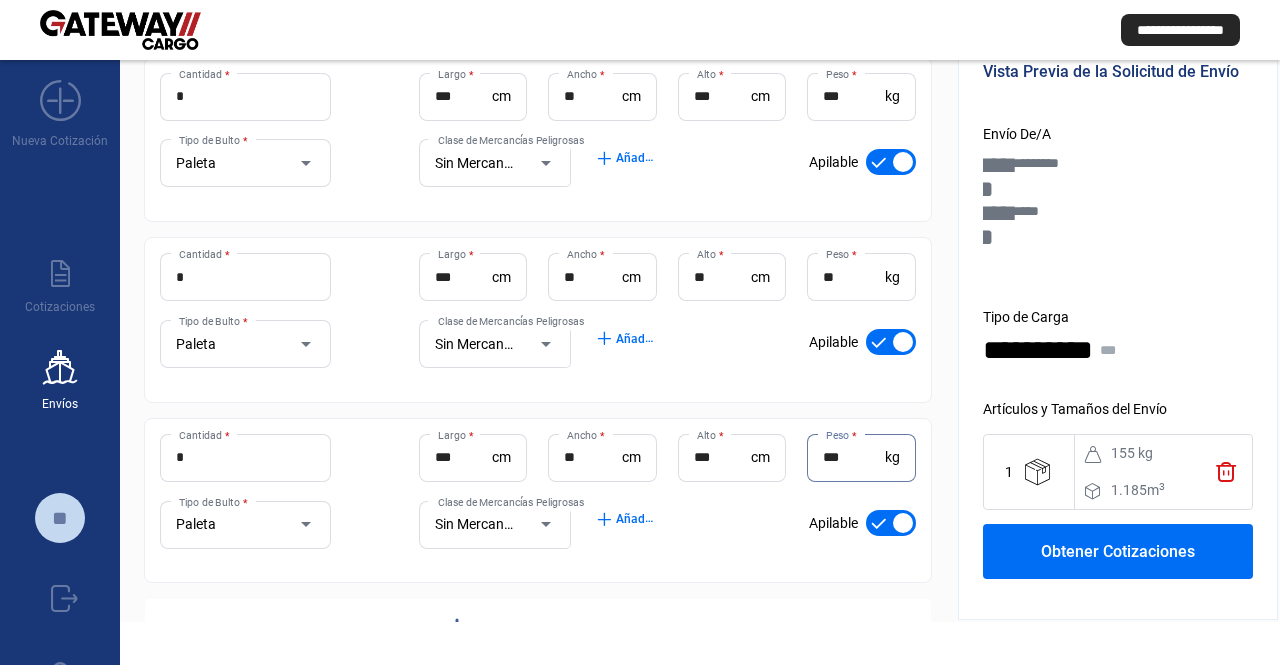 type on "***" 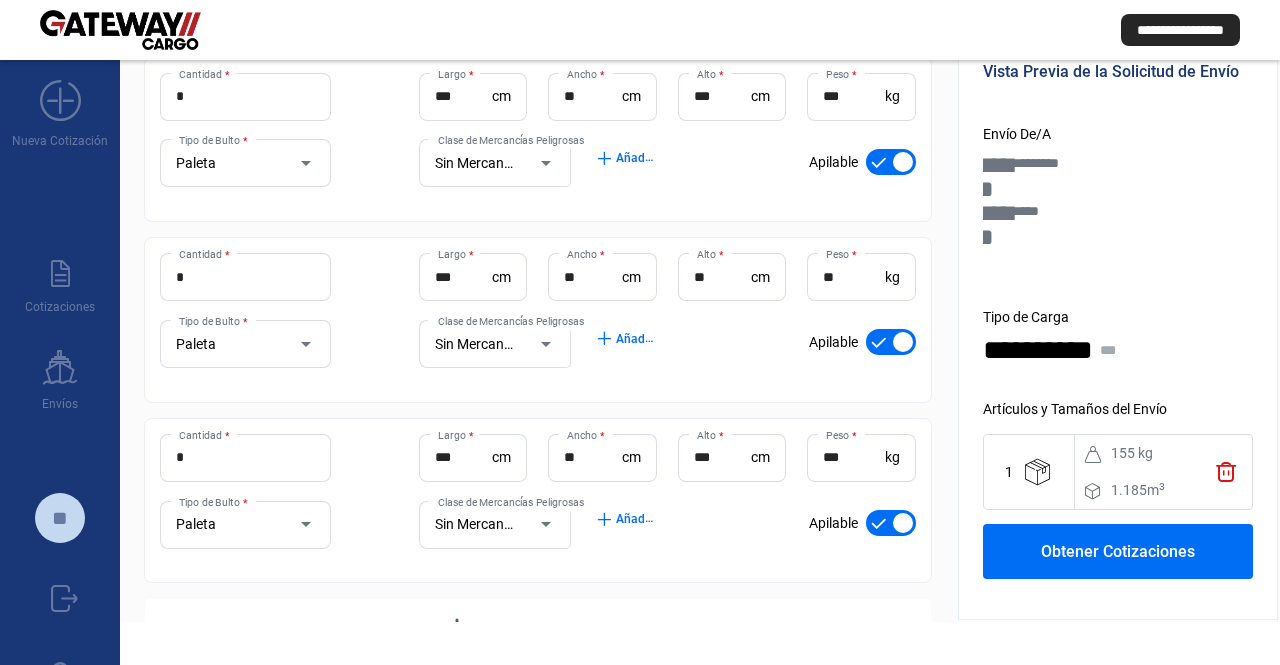 drag, startPoint x: 1132, startPoint y: 253, endPoint x: 1129, endPoint y: 231, distance: 22.203604 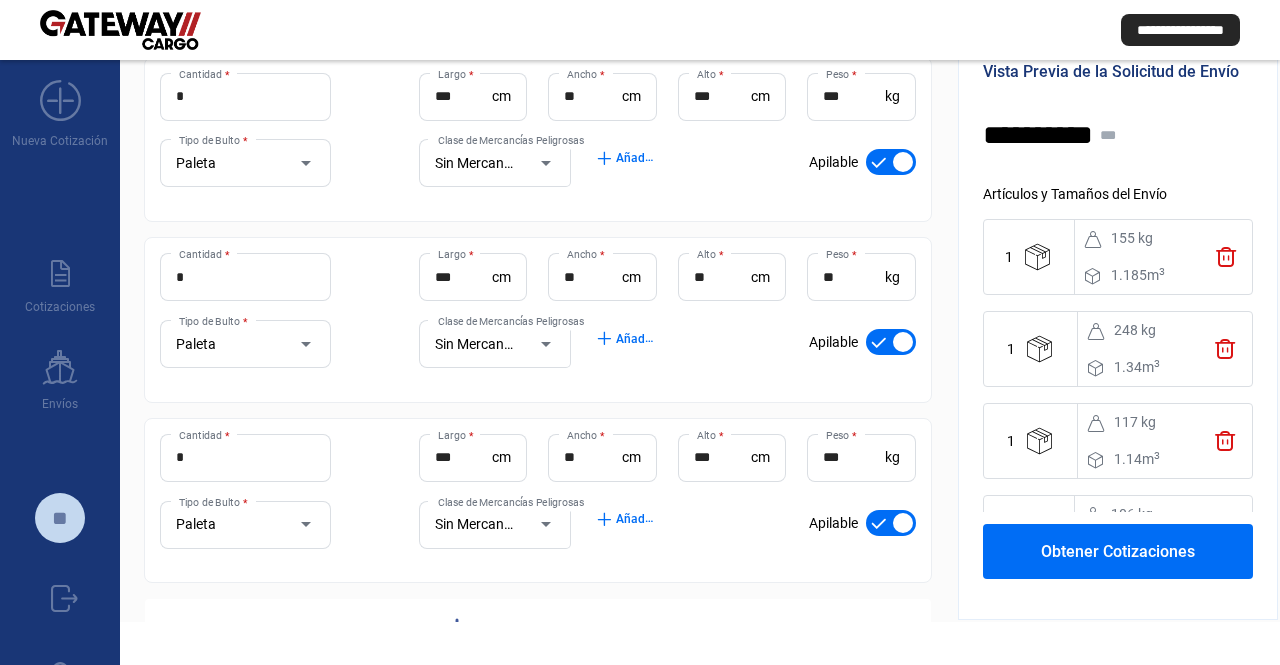 scroll, scrollTop: 470, scrollLeft: 0, axis: vertical 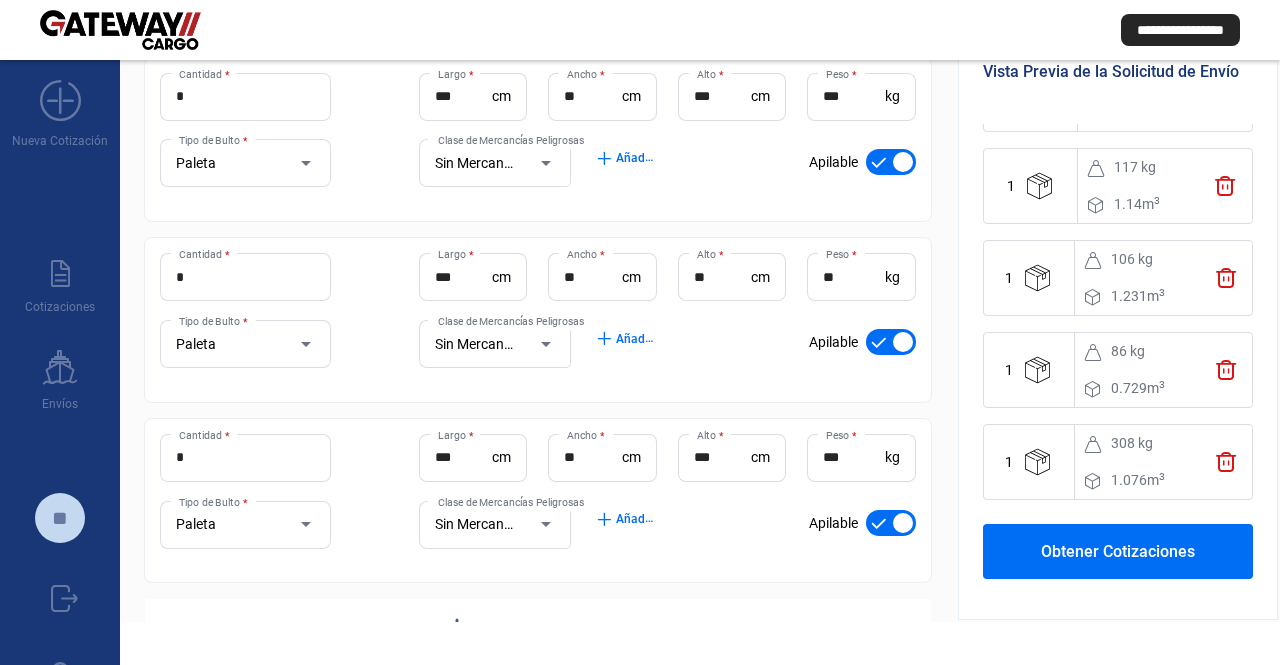 drag, startPoint x: 1123, startPoint y: 213, endPoint x: 1142, endPoint y: 522, distance: 309.5836 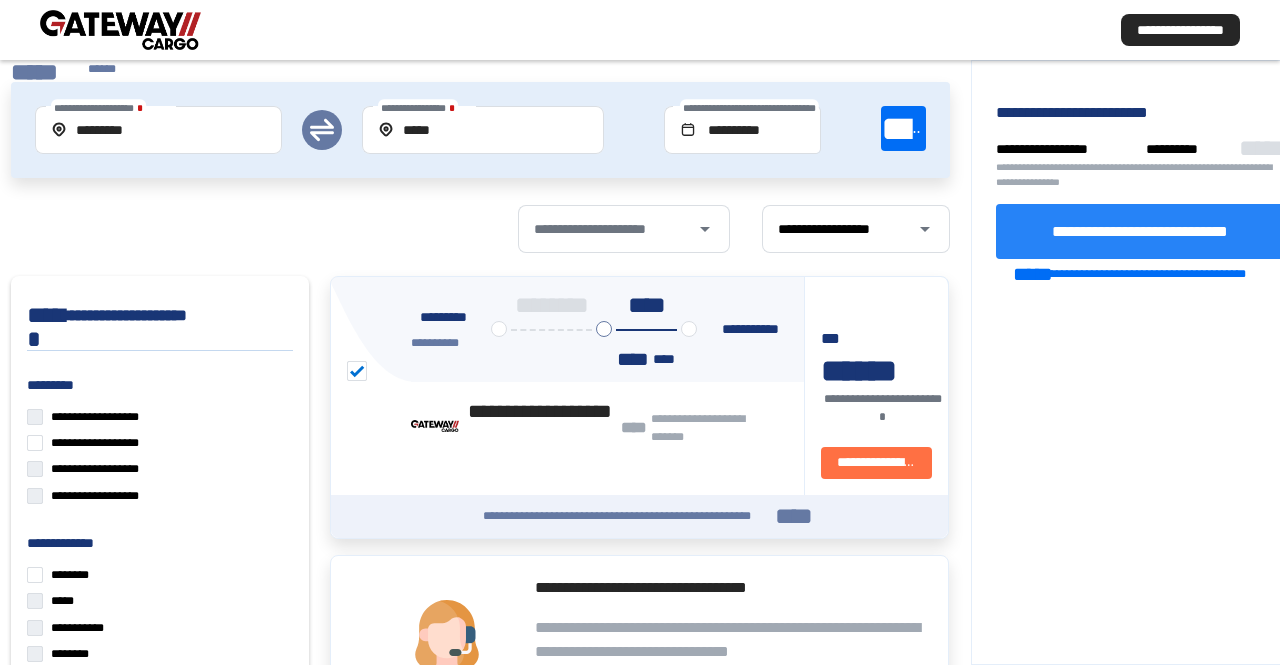 click on "**********" 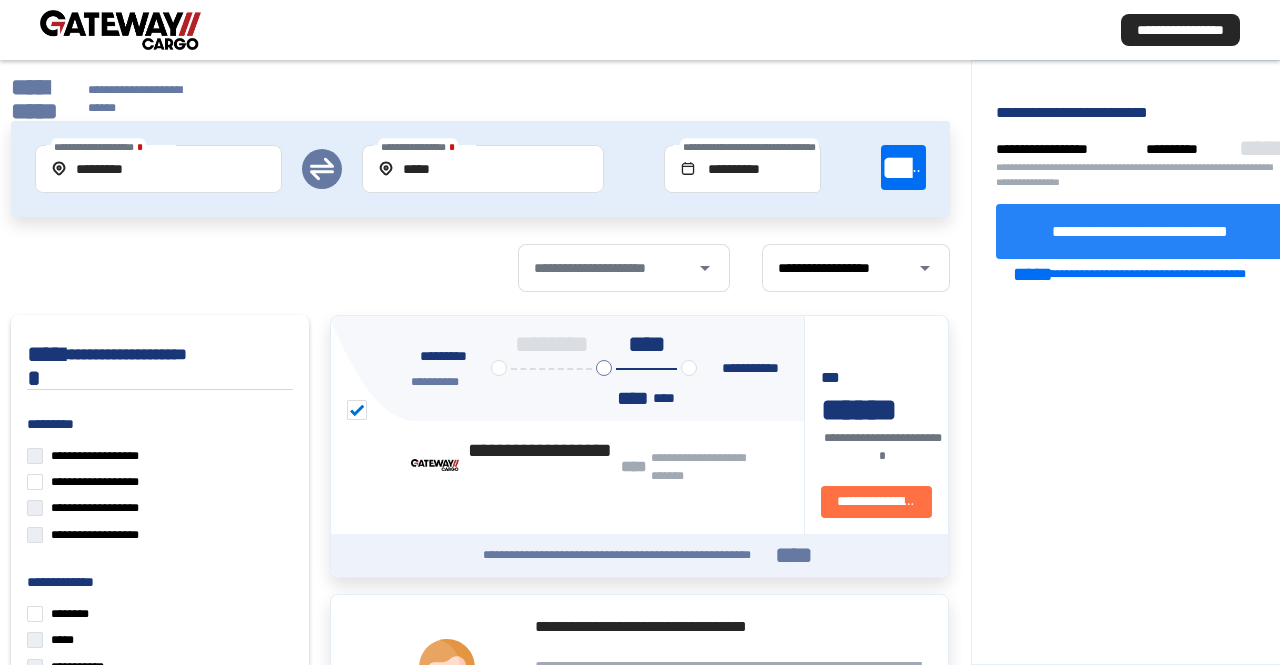 scroll, scrollTop: 0, scrollLeft: 0, axis: both 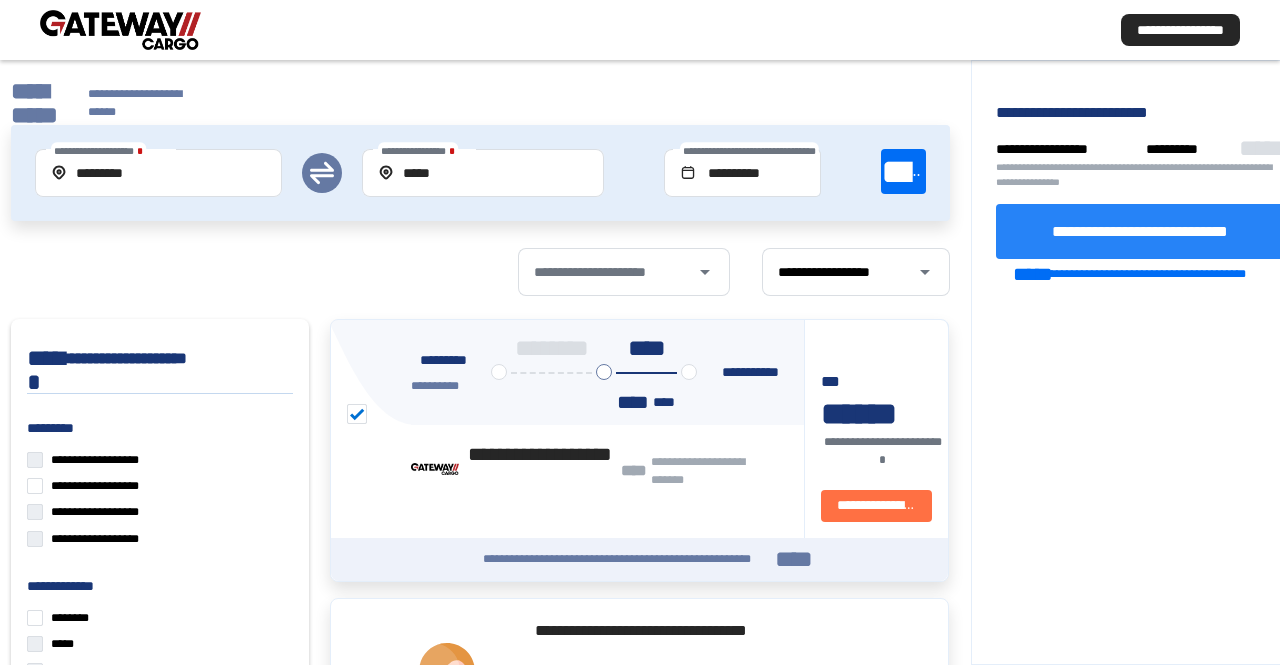 drag, startPoint x: 349, startPoint y: 330, endPoint x: 373, endPoint y: 159, distance: 172.676 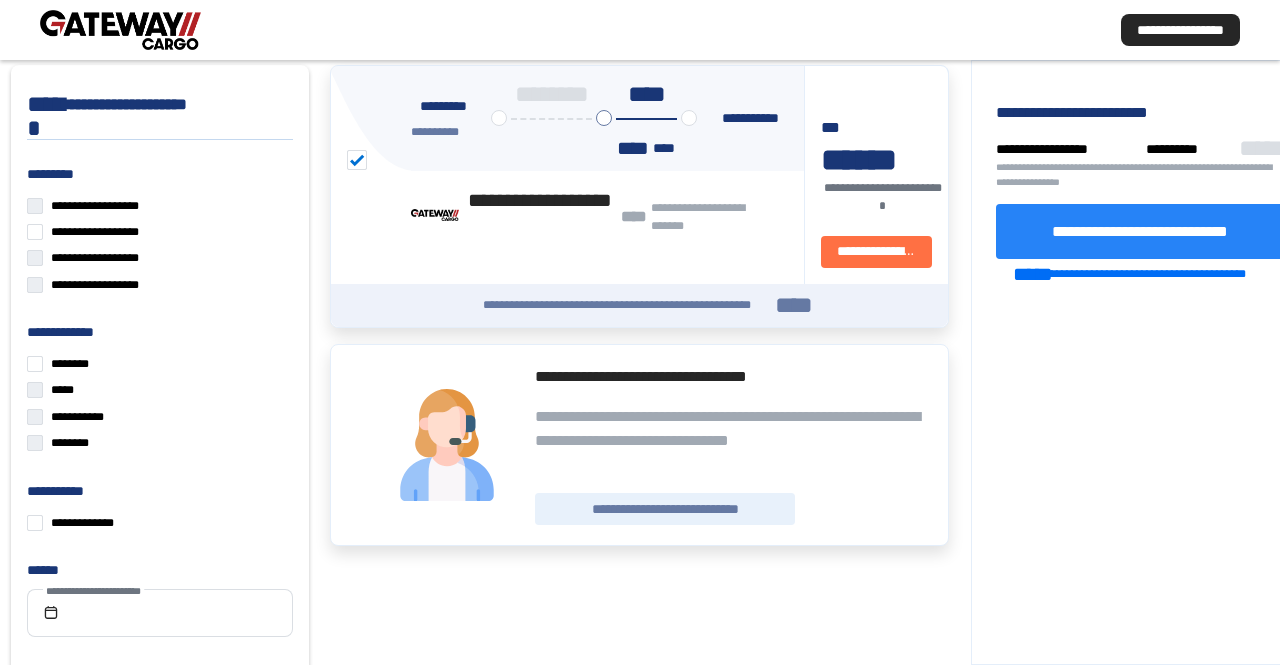 drag, startPoint x: 690, startPoint y: 291, endPoint x: 653, endPoint y: 503, distance: 215.20456 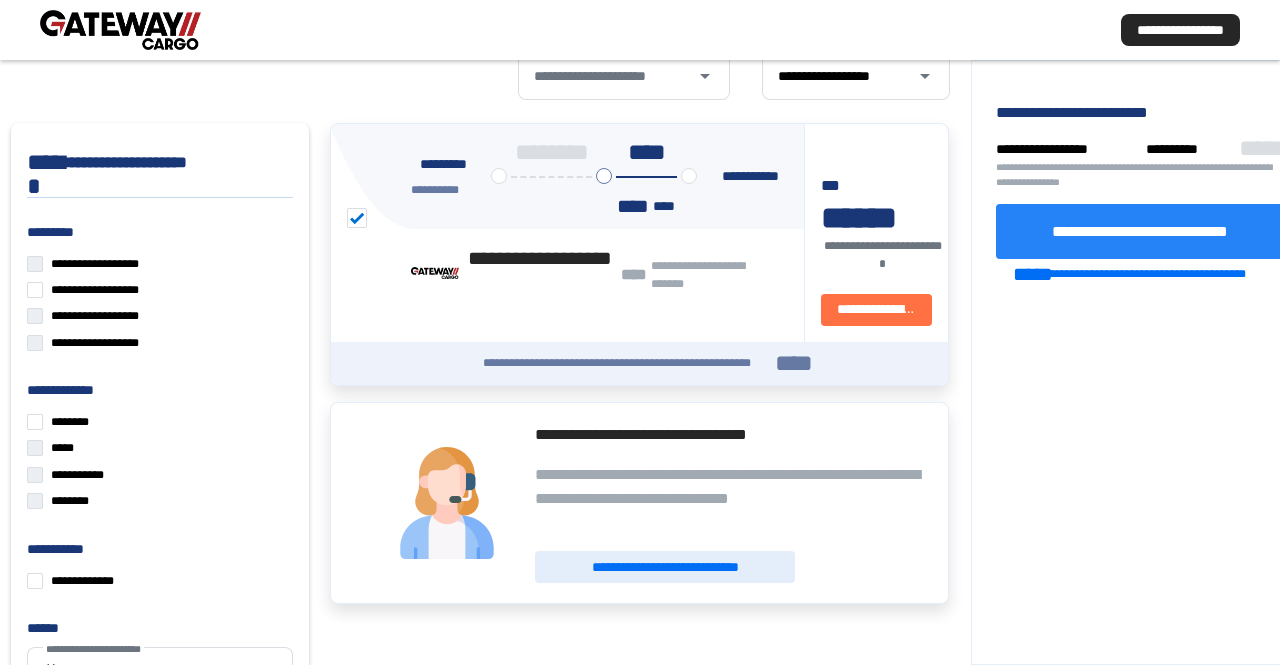 drag, startPoint x: 580, startPoint y: 487, endPoint x: 256, endPoint y: 161, distance: 459.62158 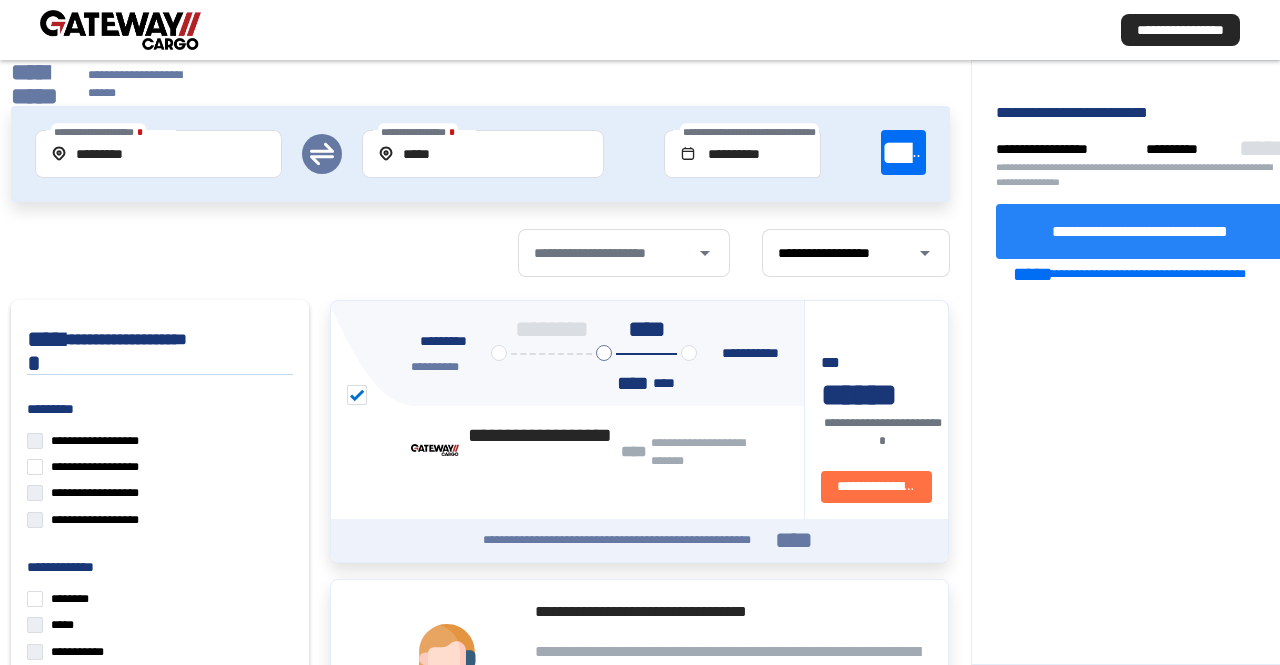 click on "**********" 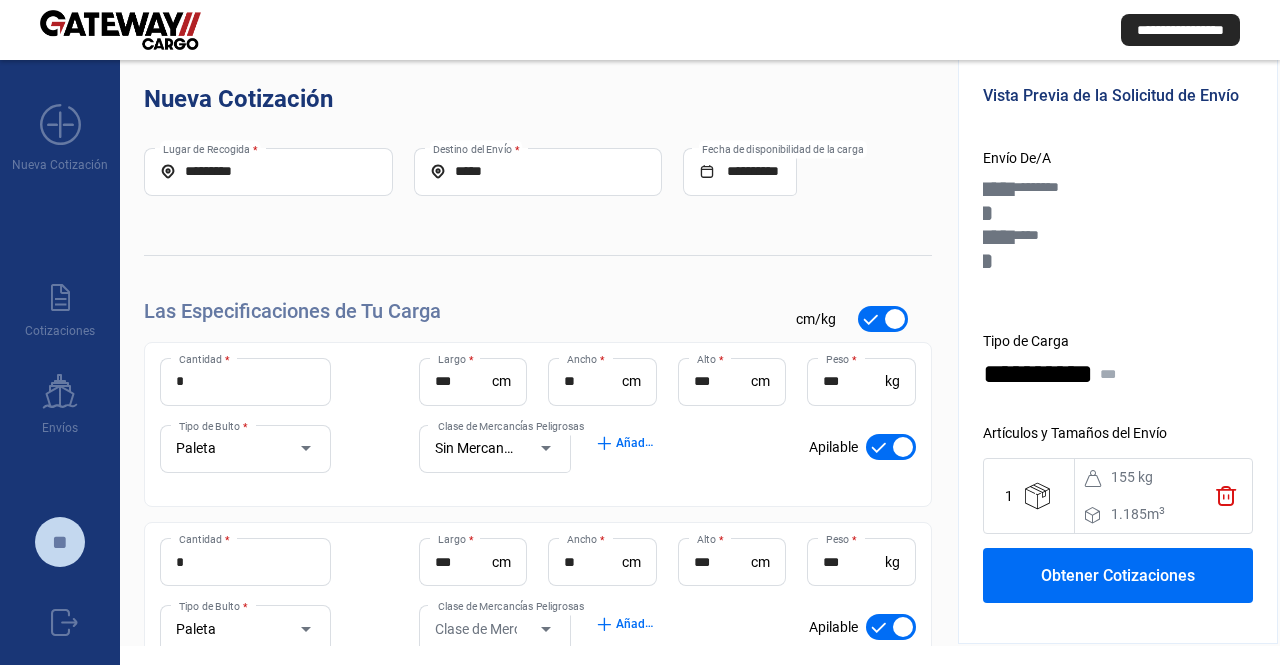 drag, startPoint x: 597, startPoint y: 383, endPoint x: 559, endPoint y: 605, distance: 225.22878 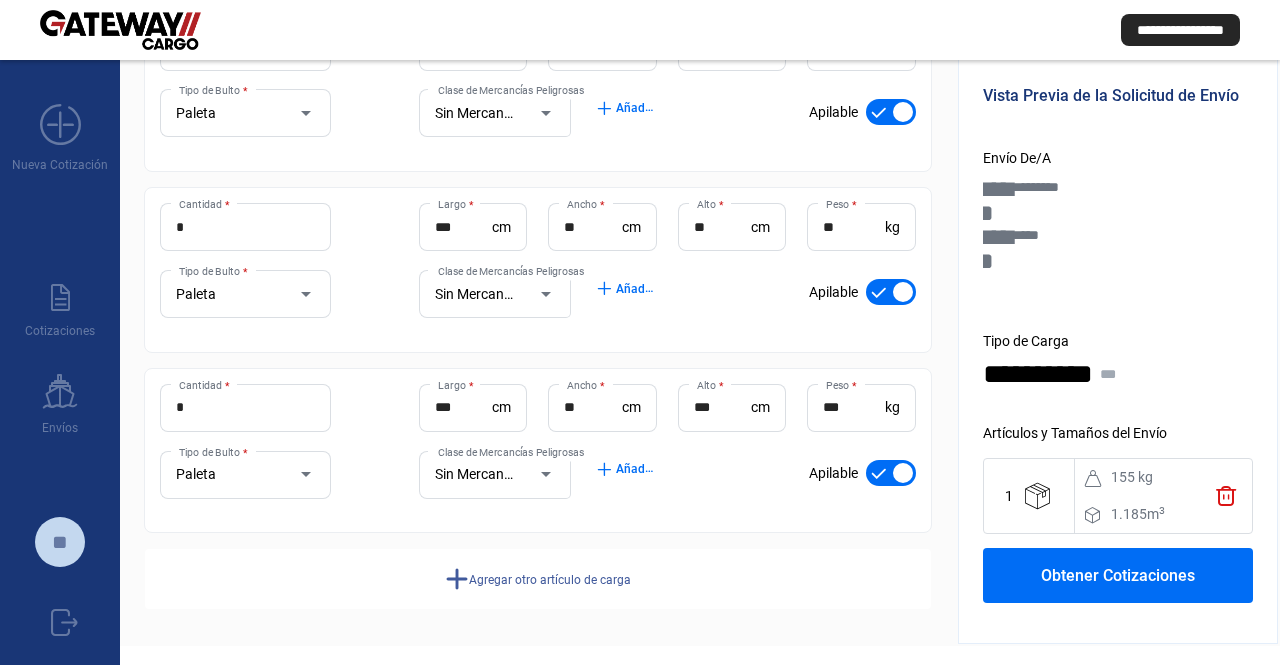 click on "*" at bounding box center (245, 407) 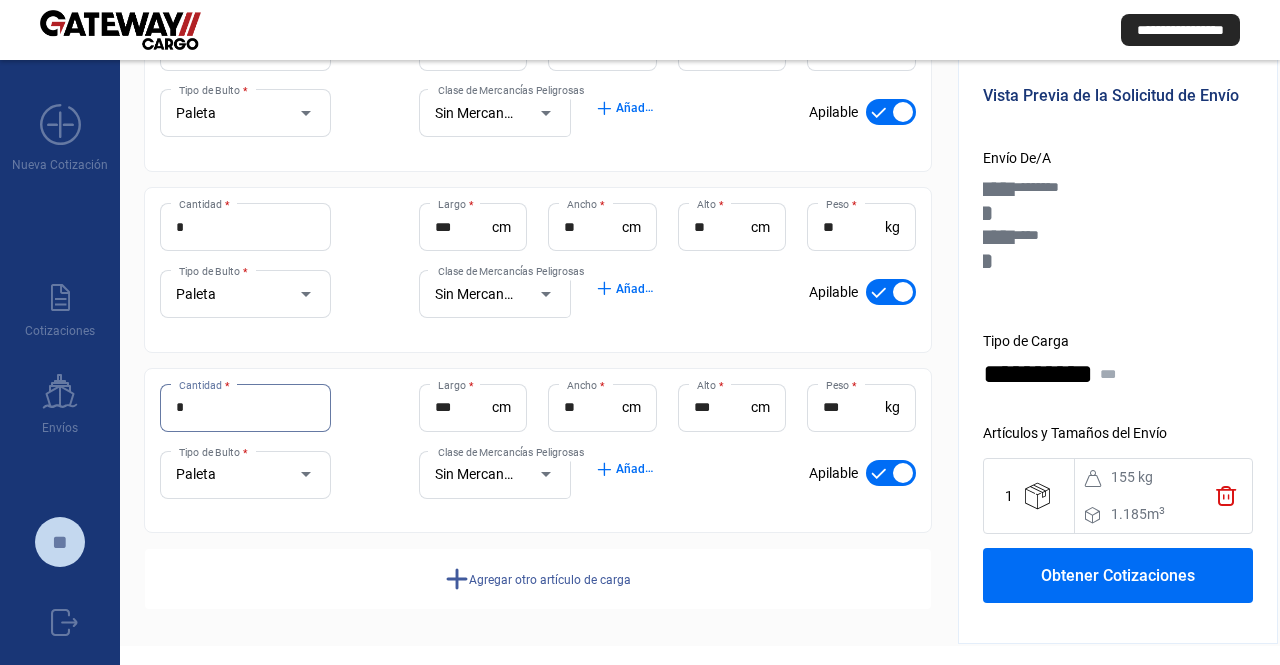 click on "*" at bounding box center (245, 407) 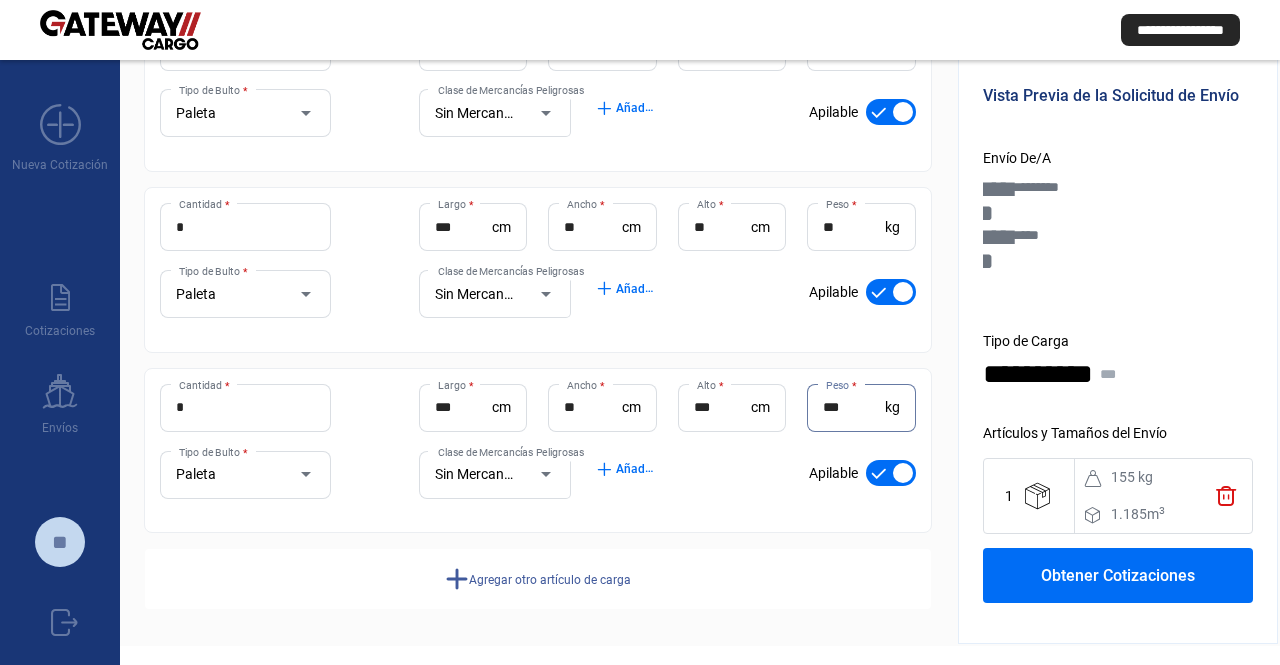 type on "***" 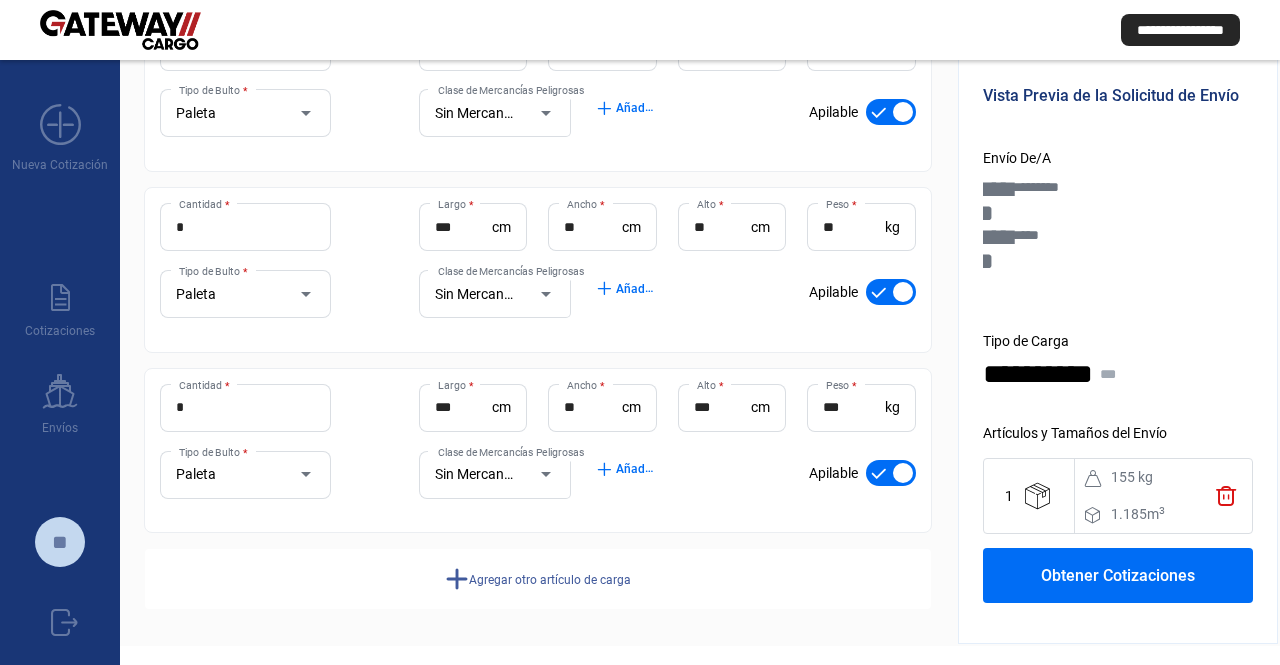 click on "Tipo de Carga" 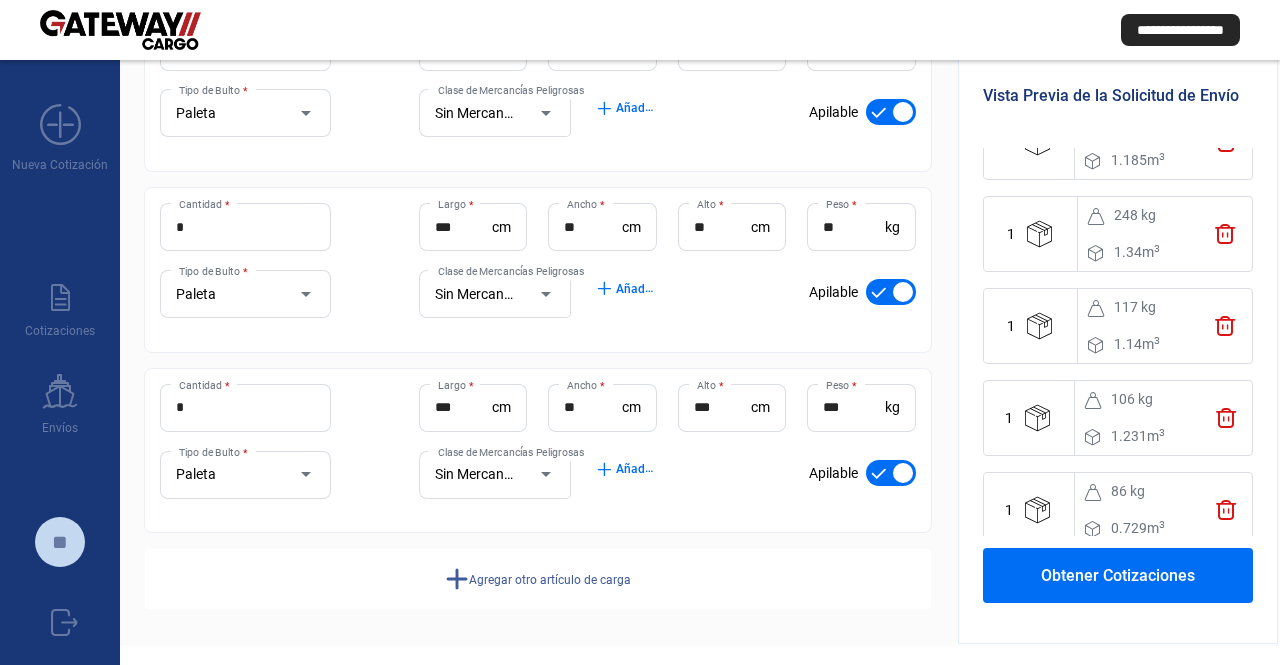 scroll, scrollTop: 470, scrollLeft: 0, axis: vertical 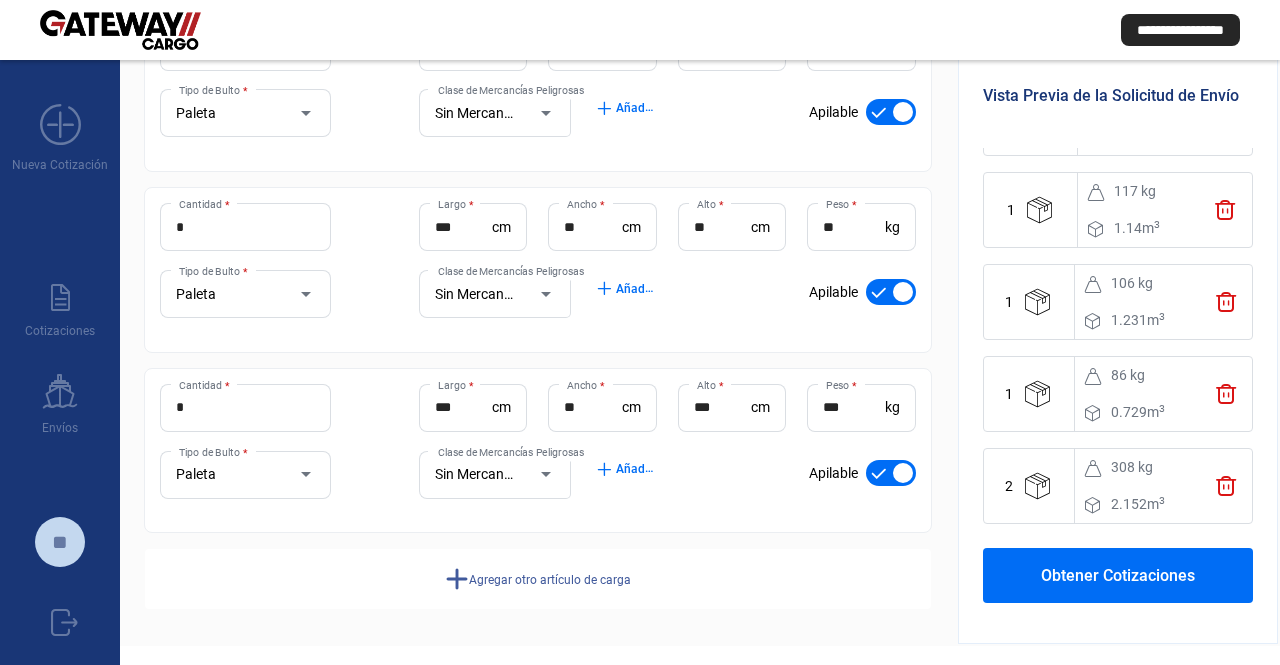 drag, startPoint x: 1177, startPoint y: 240, endPoint x: 1199, endPoint y: 489, distance: 249.97 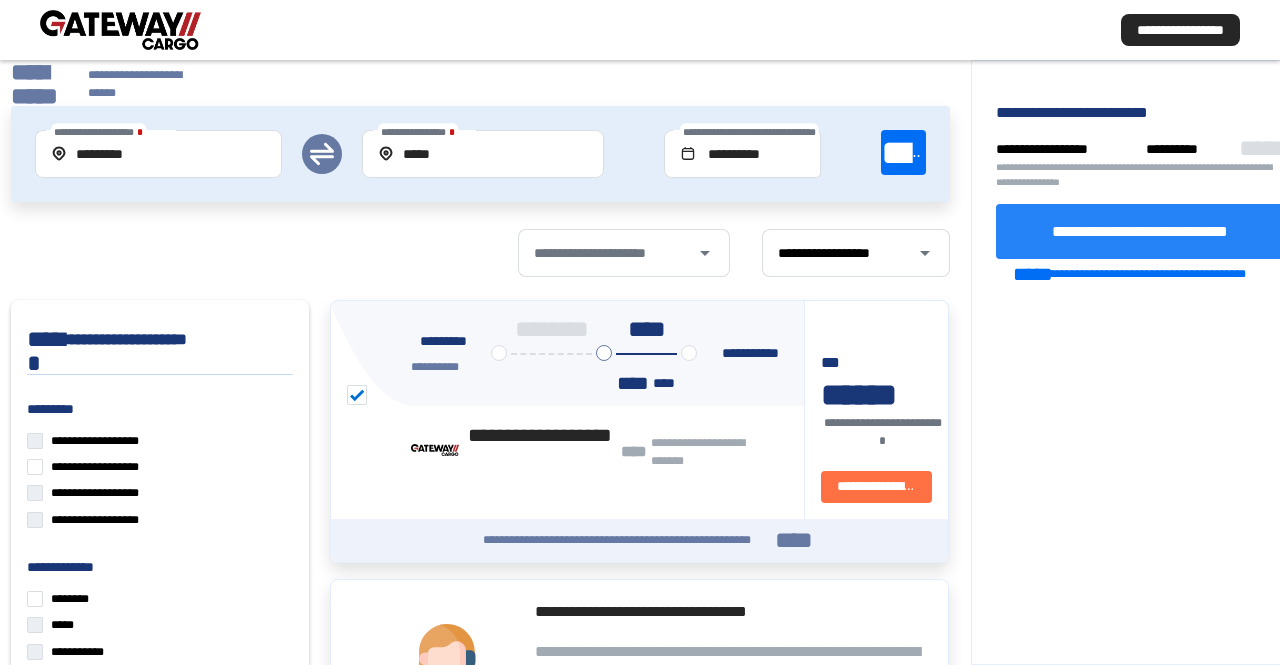 click on "**********" 